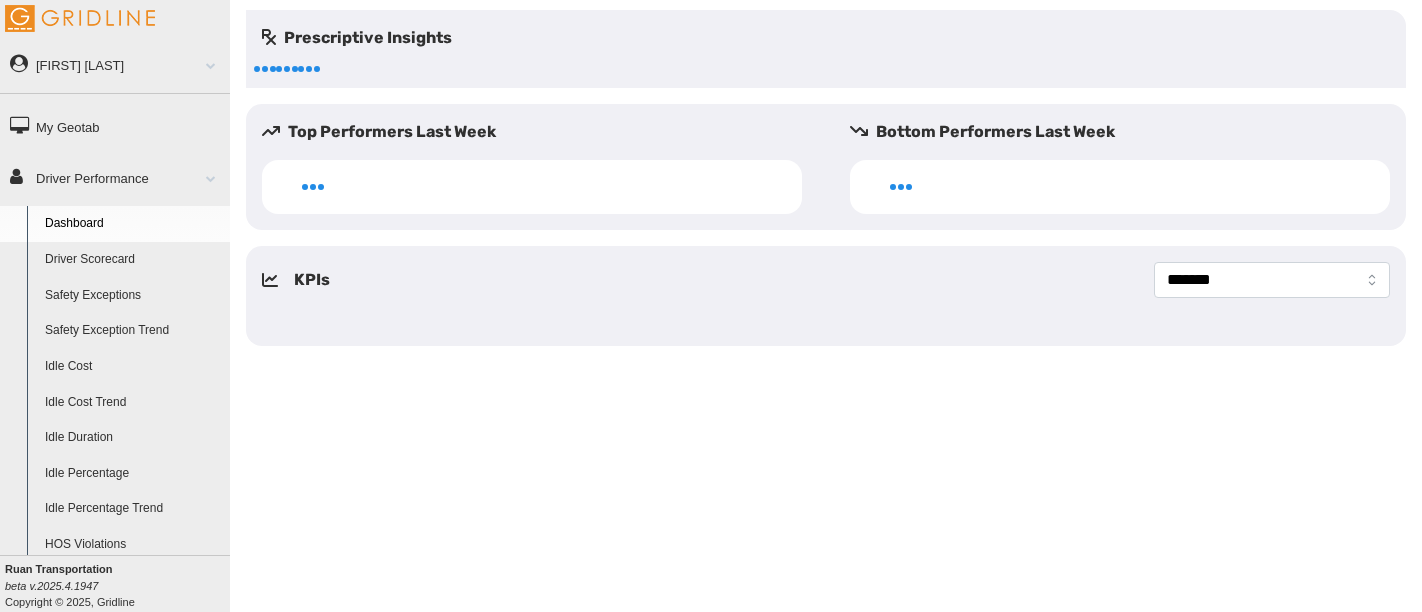 scroll, scrollTop: 0, scrollLeft: 0, axis: both 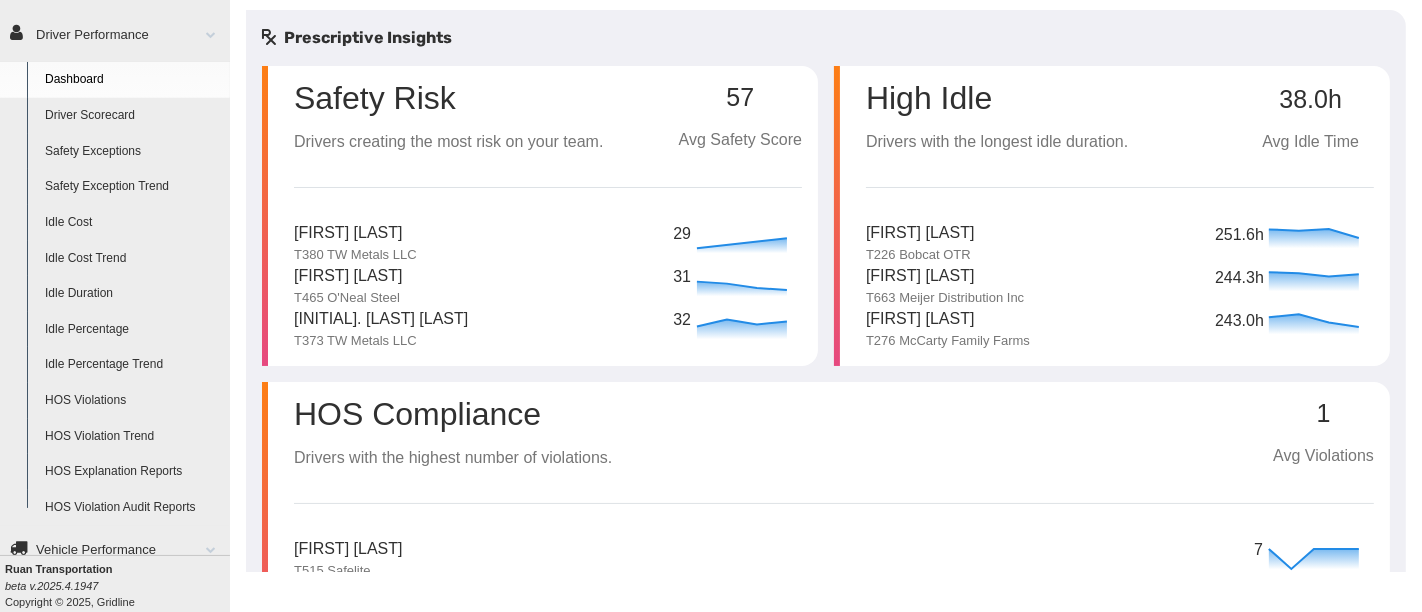 click on "HOS Explanation Reports" at bounding box center [133, 472] 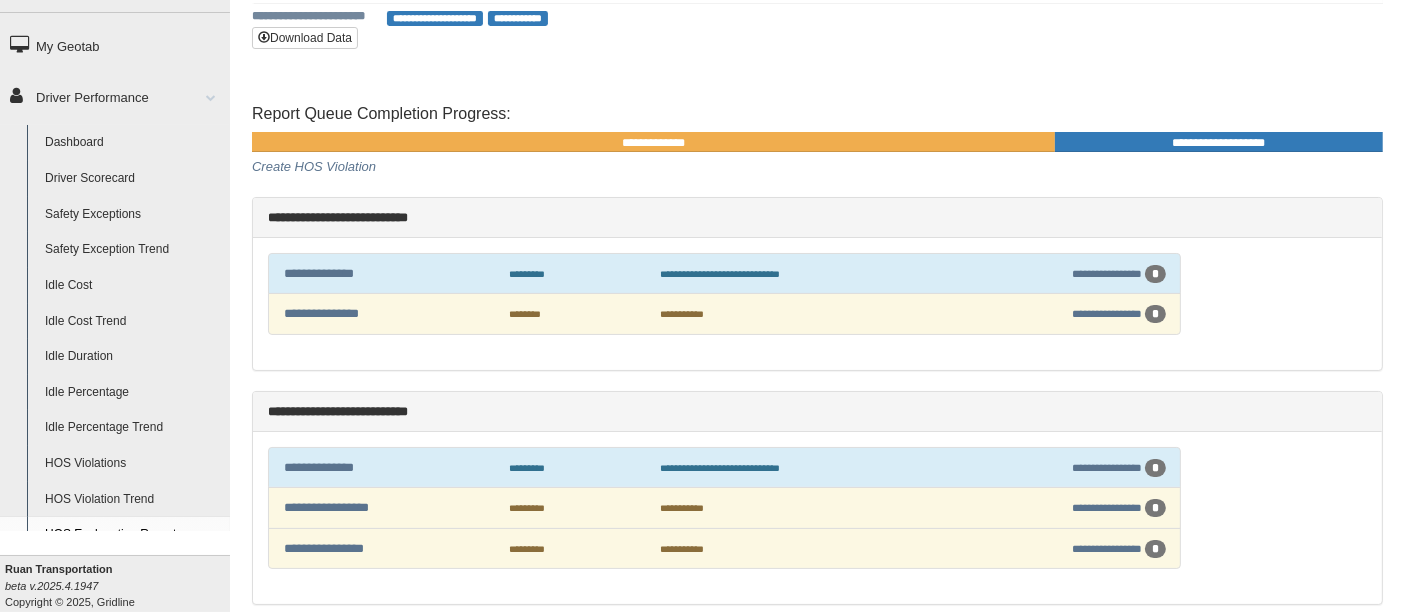 scroll, scrollTop: 0, scrollLeft: 0, axis: both 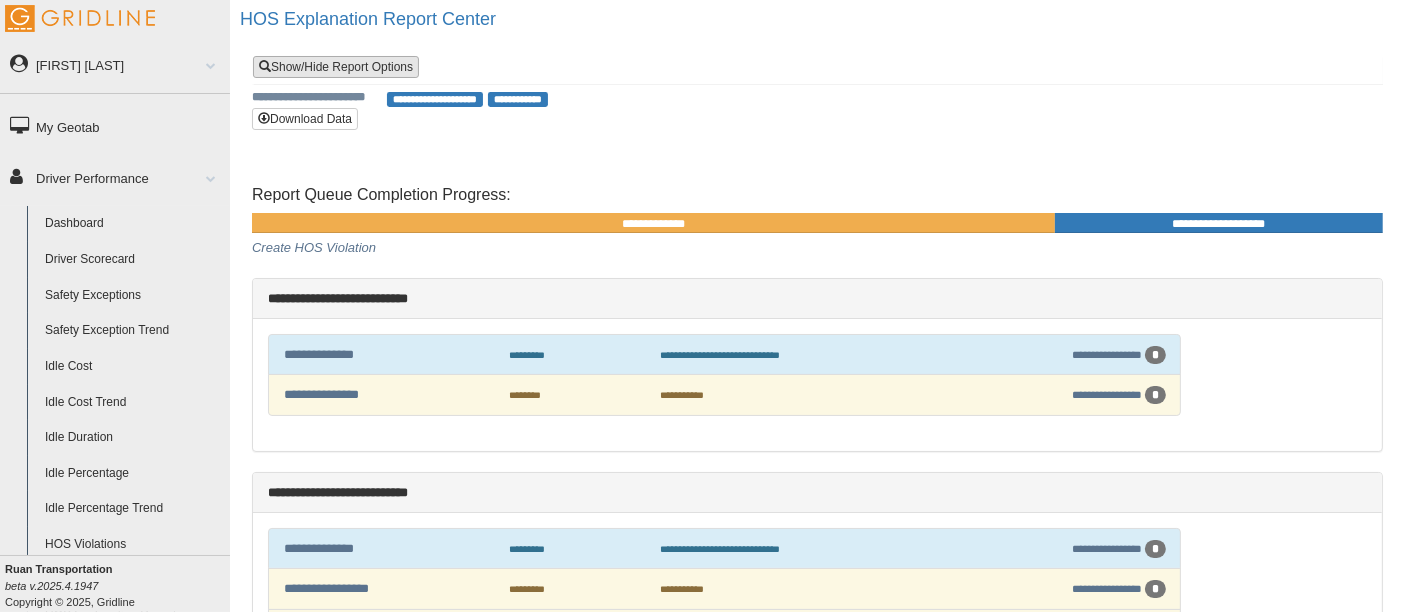 click on "Show/Hide Report Options" at bounding box center [336, 67] 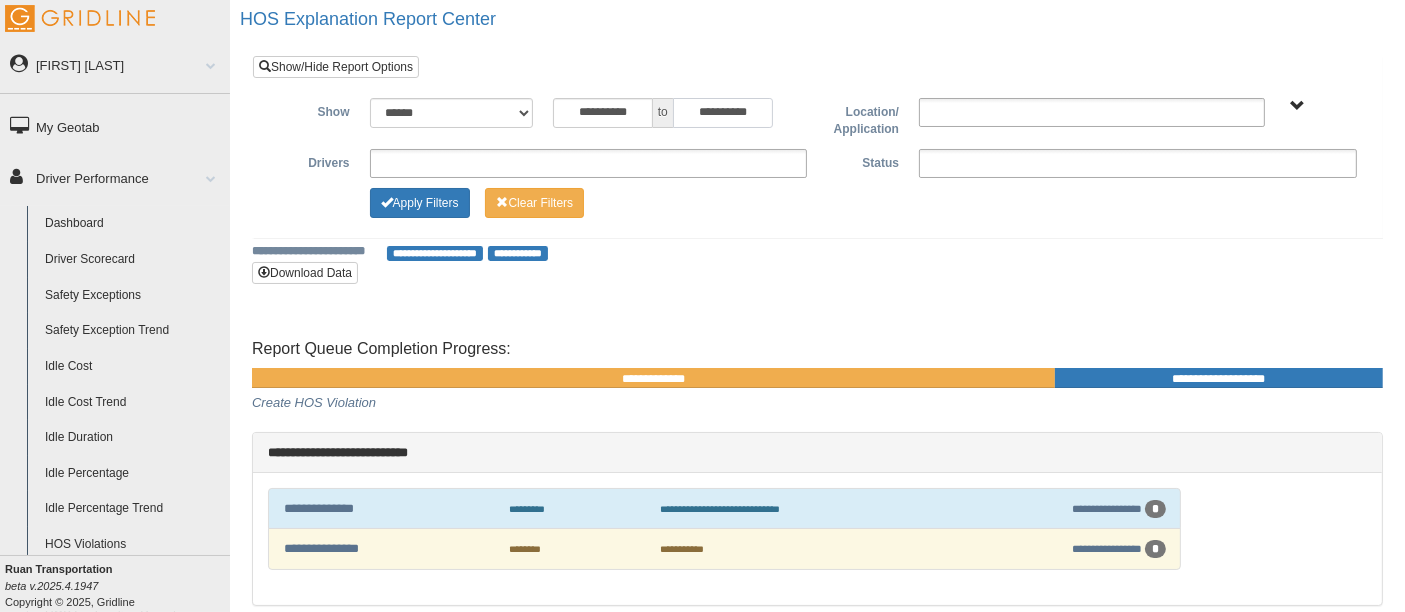 click on "**********" at bounding box center [723, 113] 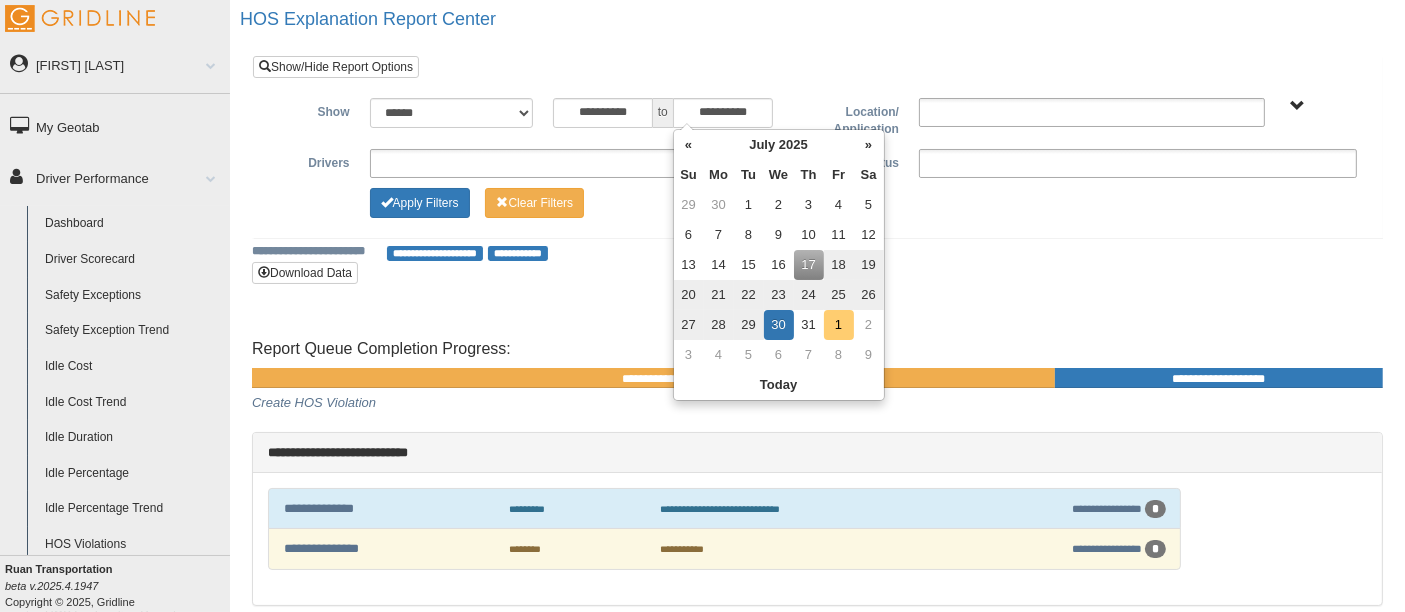 click on "1" at bounding box center [839, 325] 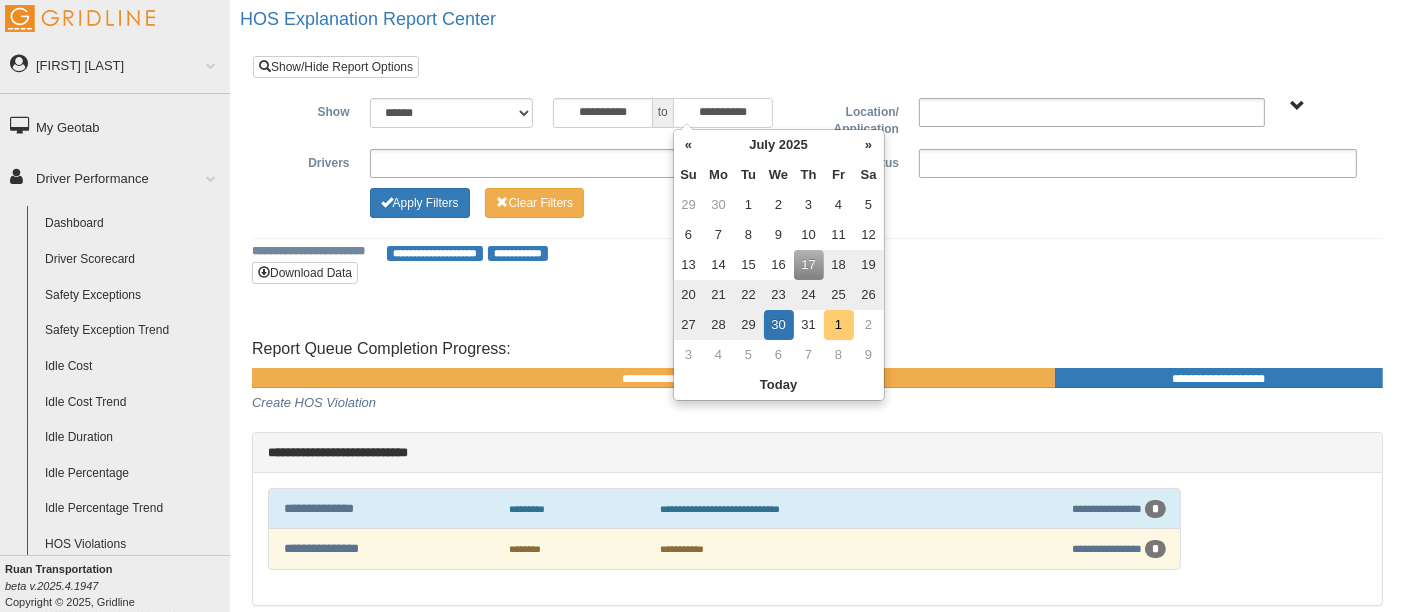 type on "**********" 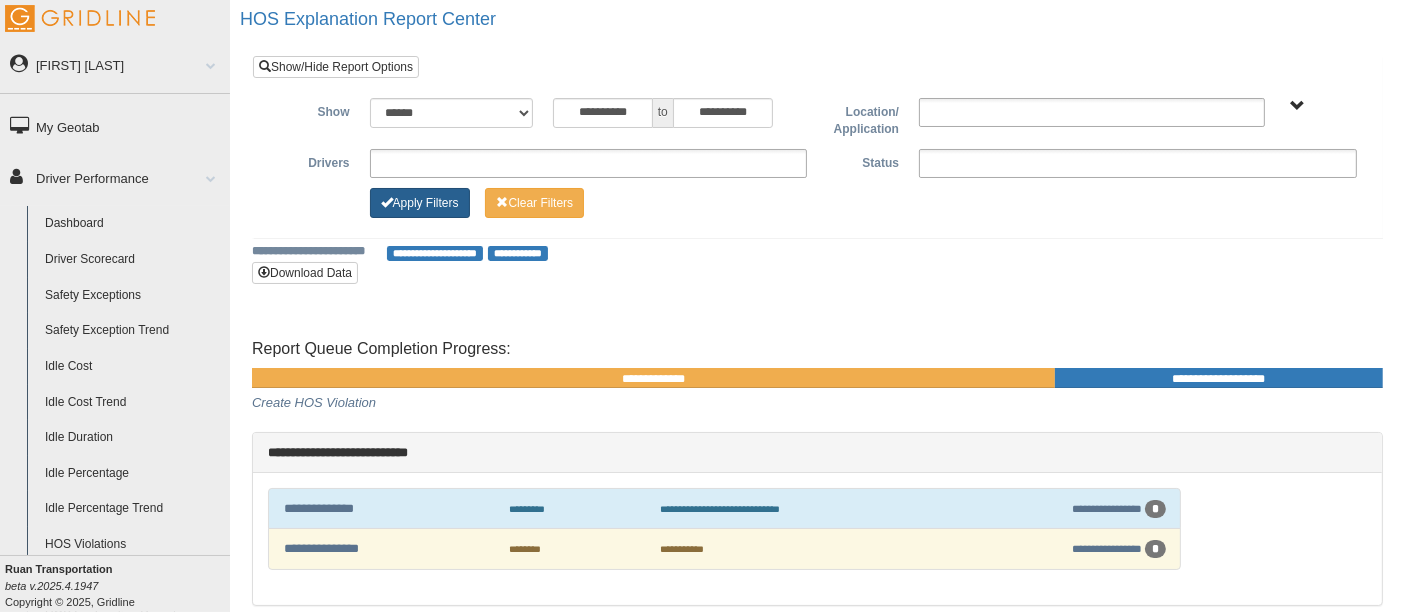click on "Apply Filters" at bounding box center (420, 203) 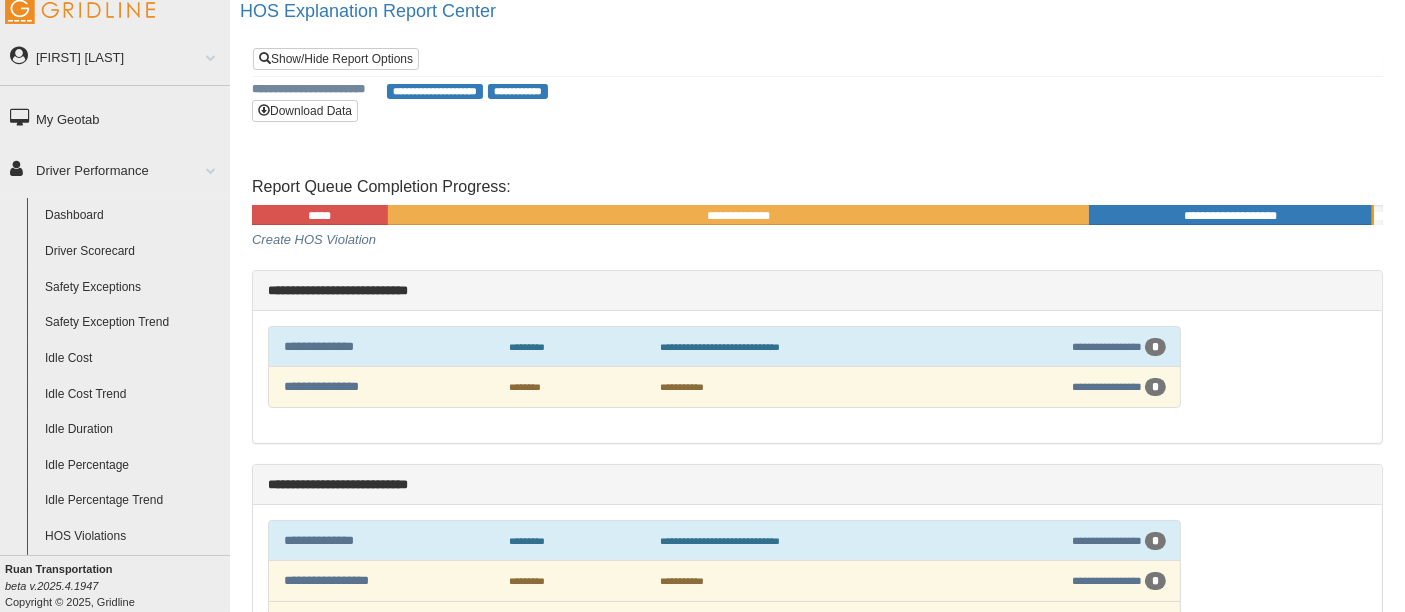 scroll, scrollTop: 0, scrollLeft: 0, axis: both 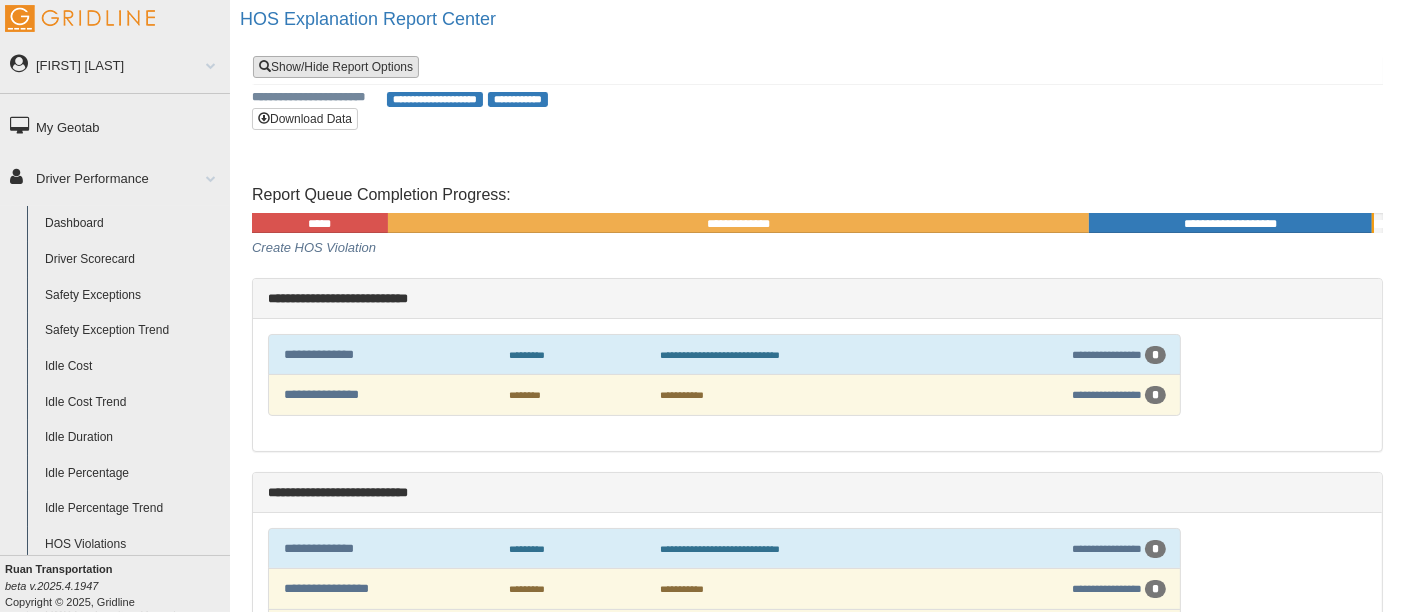 click on "Show/Hide Report Options" at bounding box center (336, 67) 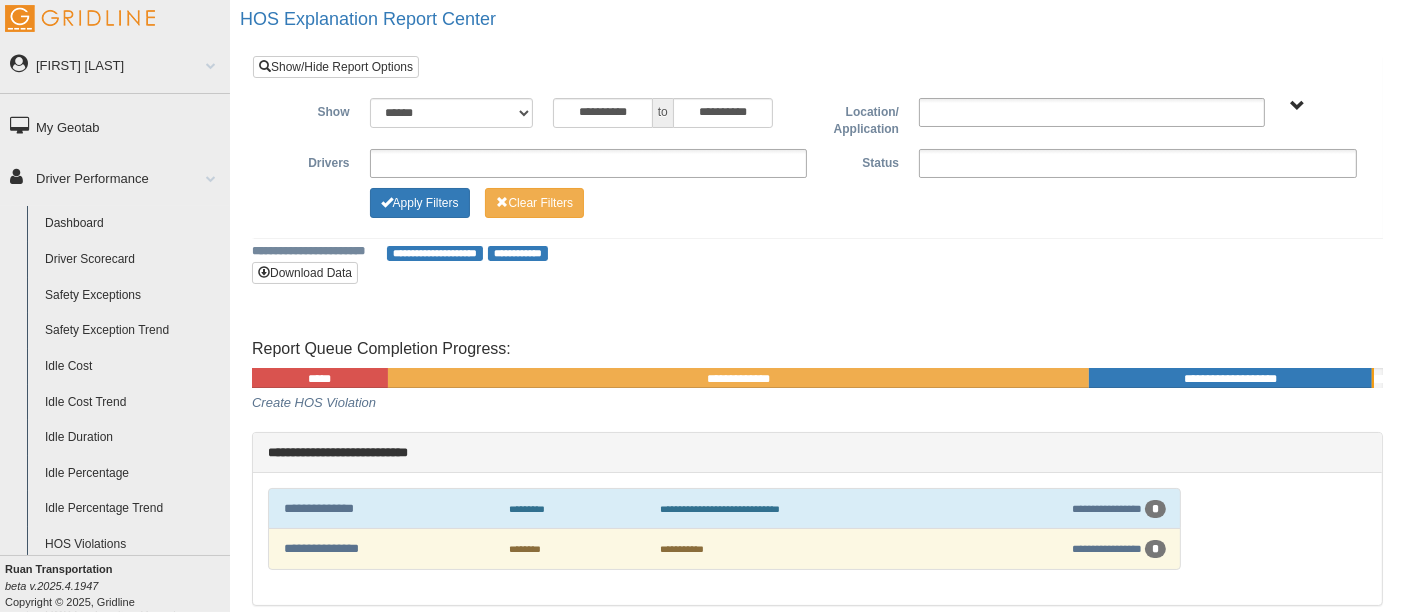 click on "**********" at bounding box center [817, 175] 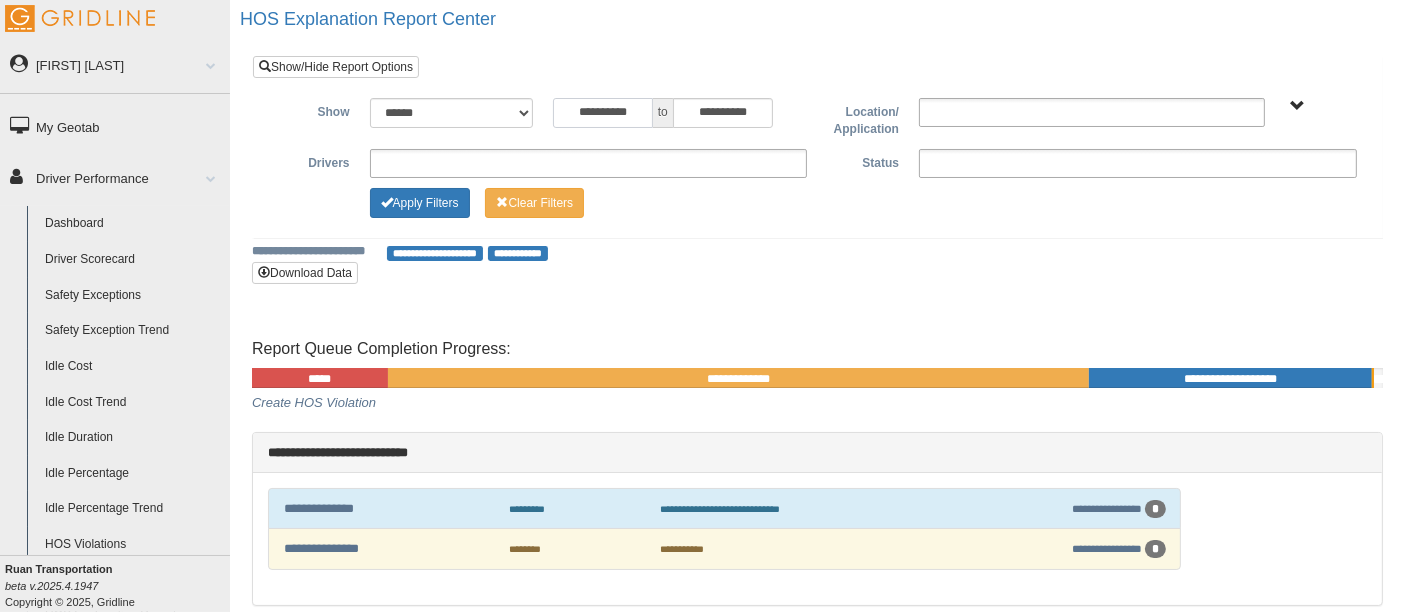 click on "**********" at bounding box center [603, 113] 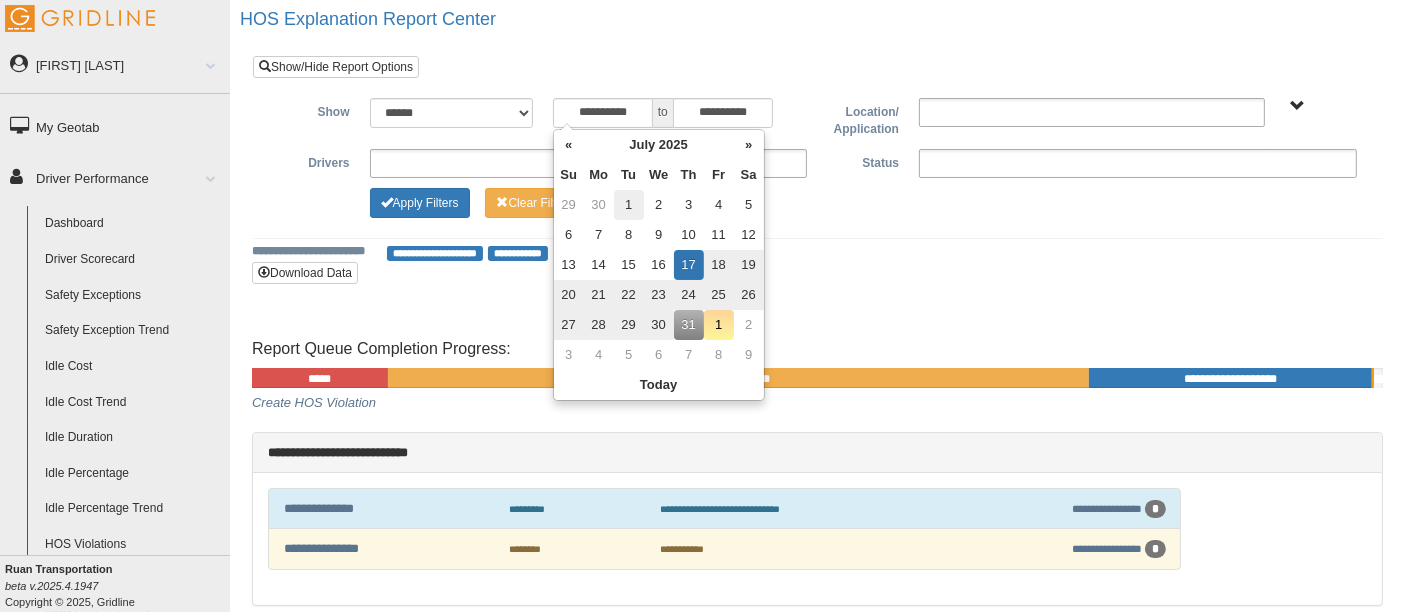 click on "1" at bounding box center [629, 205] 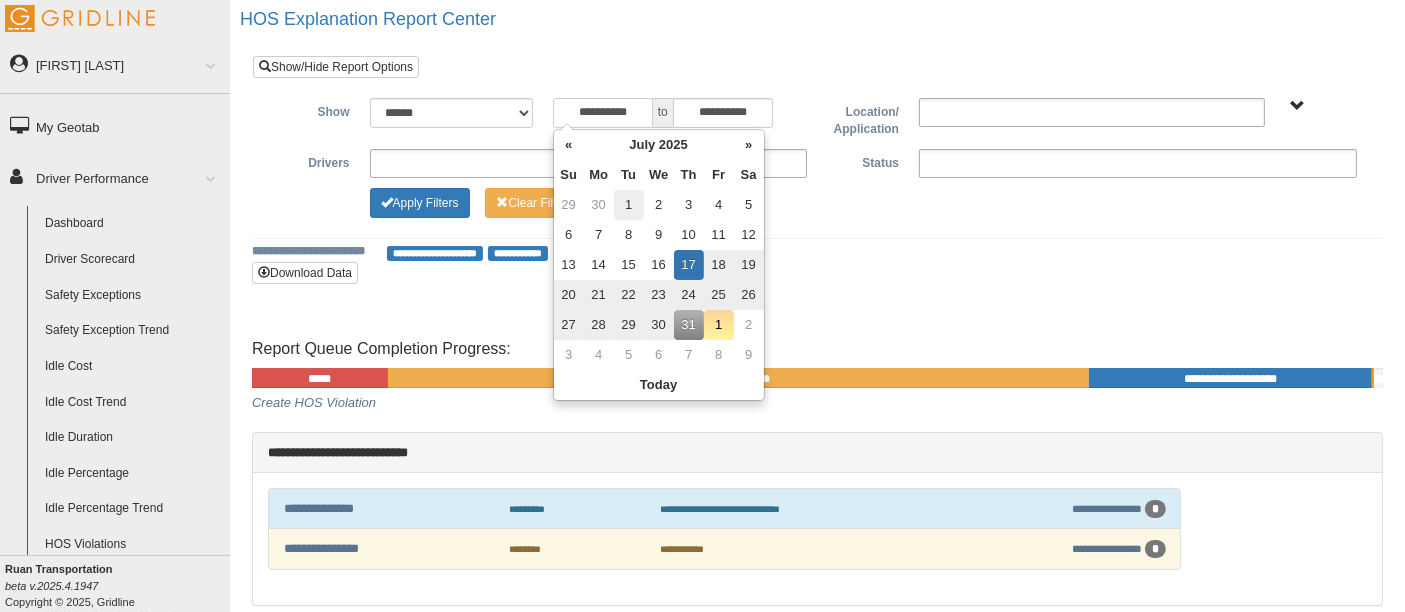 type on "**********" 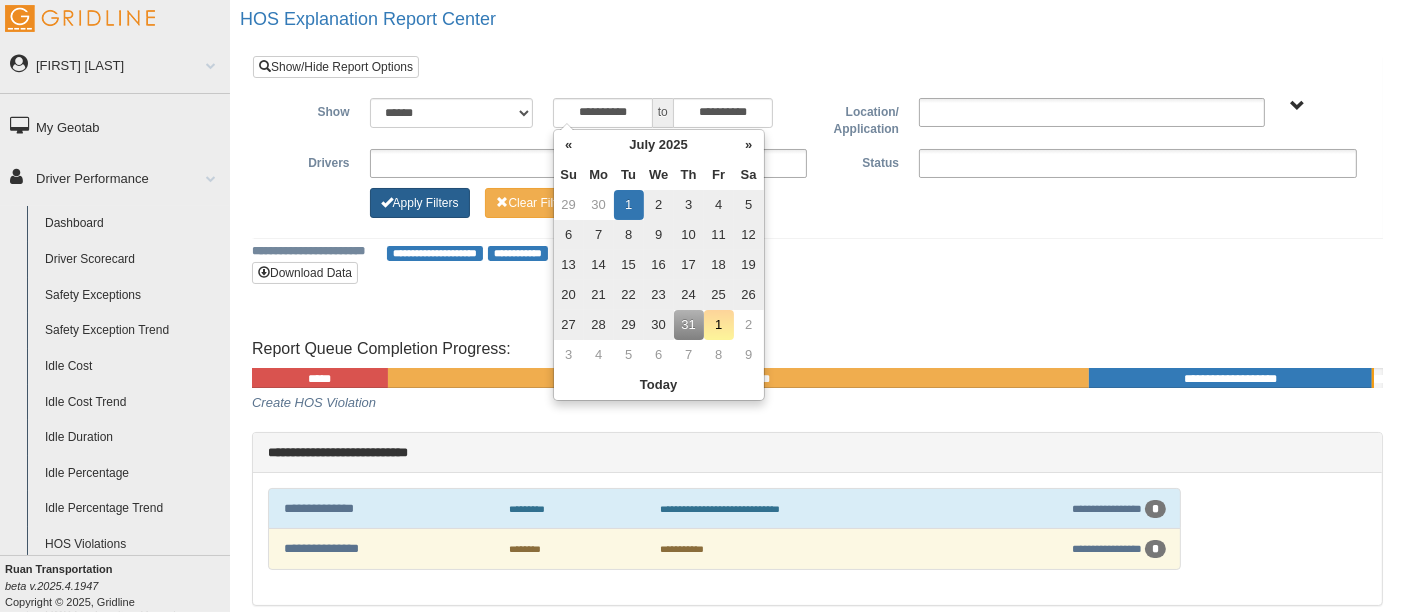 click on "Apply Filters" at bounding box center [420, 203] 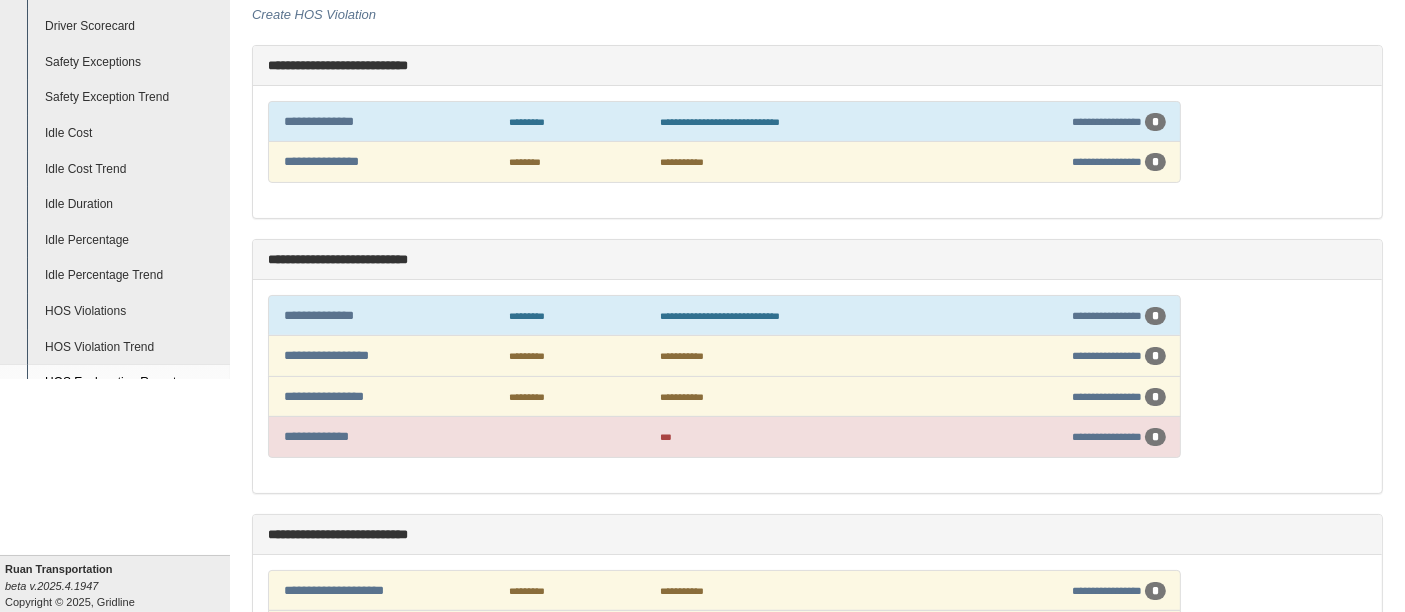 scroll, scrollTop: 370, scrollLeft: 0, axis: vertical 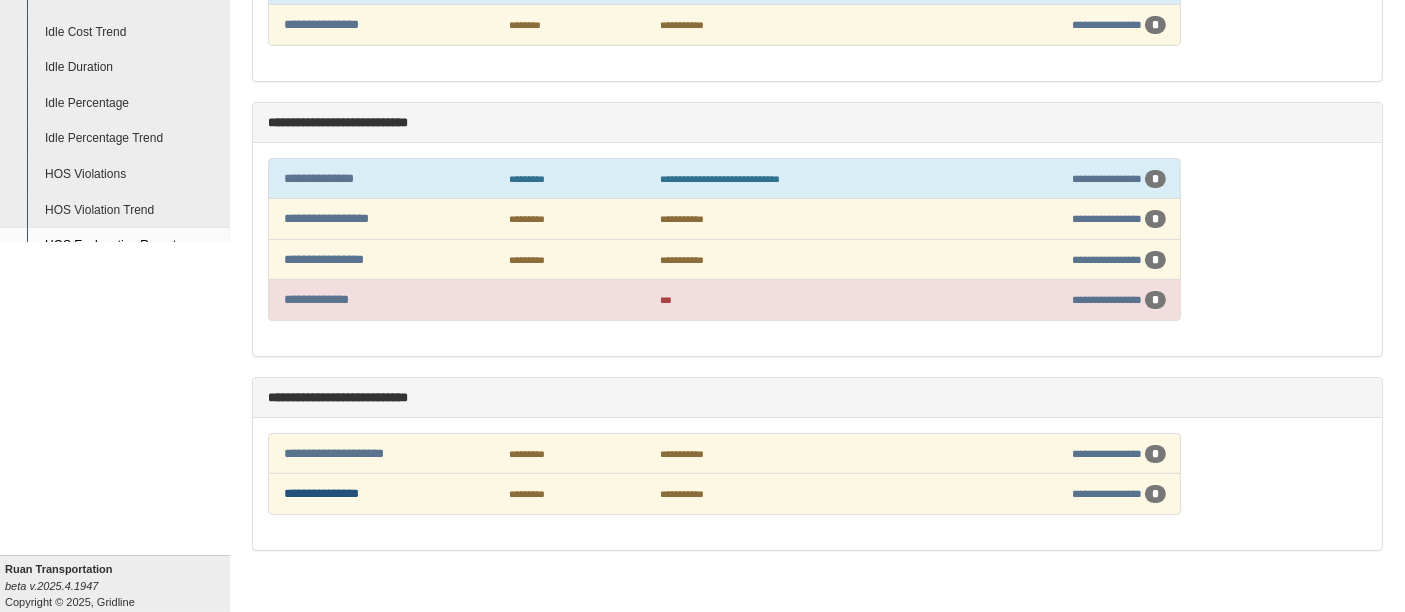 click on "**********" at bounding box center (321, 493) 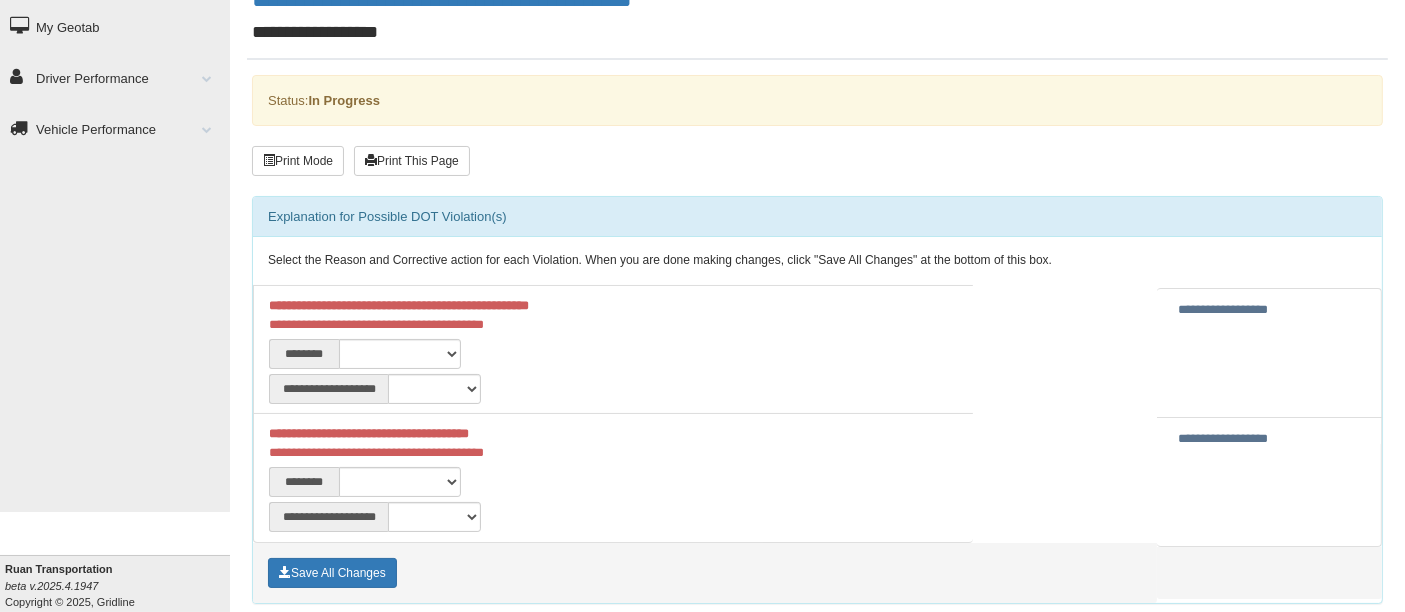 scroll, scrollTop: 222, scrollLeft: 0, axis: vertical 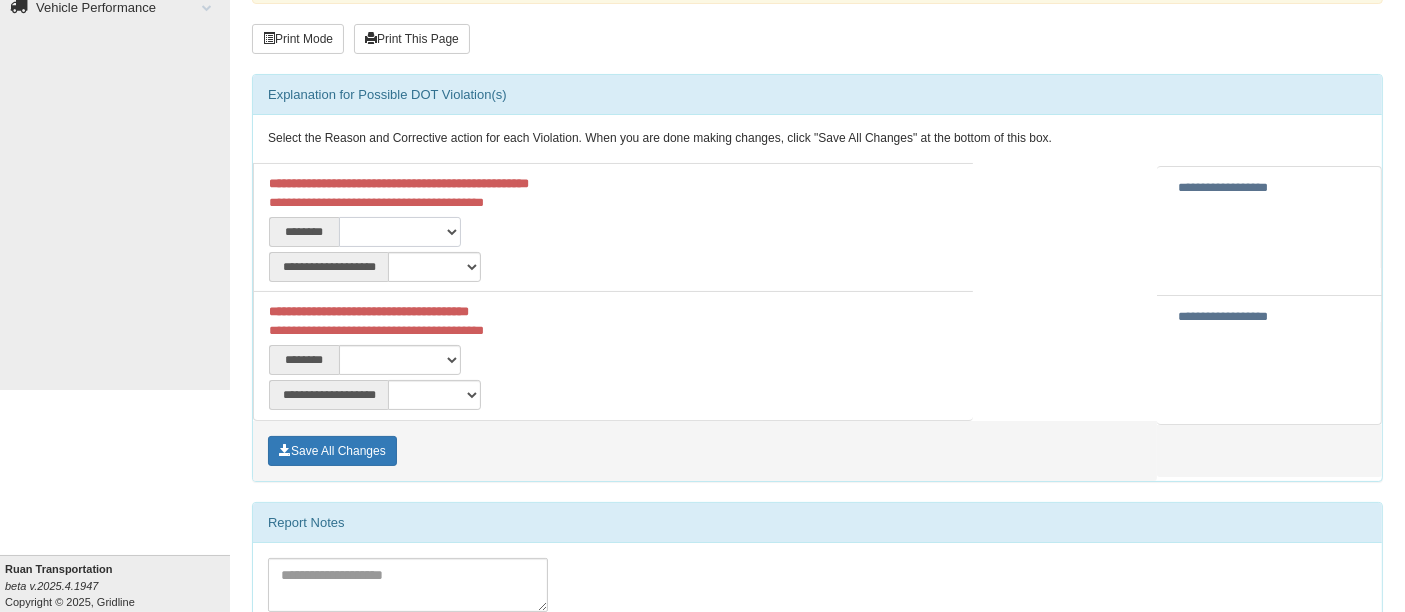 click on "**********" at bounding box center [400, 232] 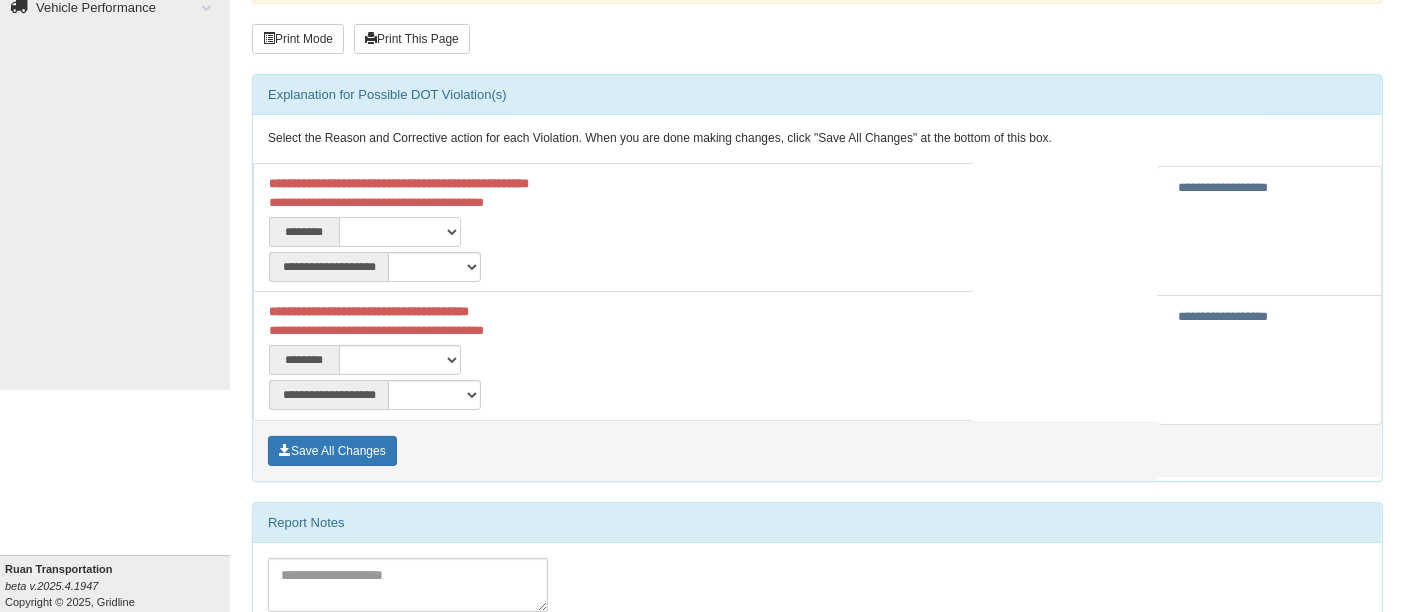 select on "***" 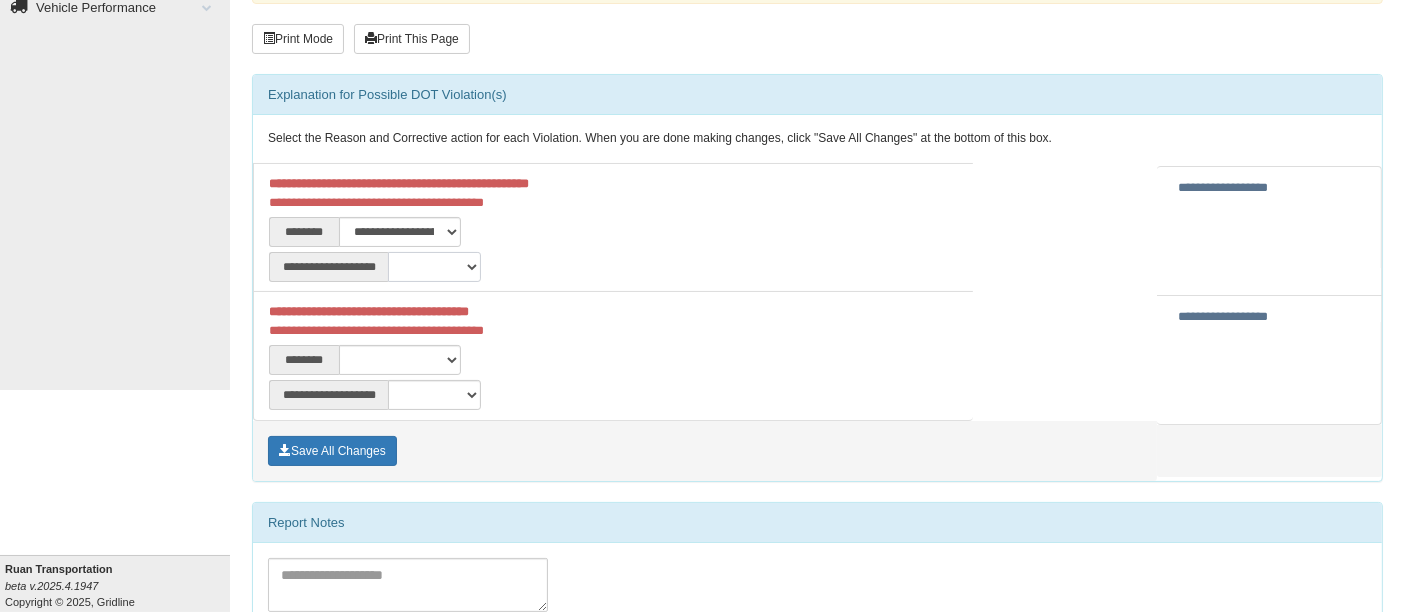 click on "**********" at bounding box center (434, 267) 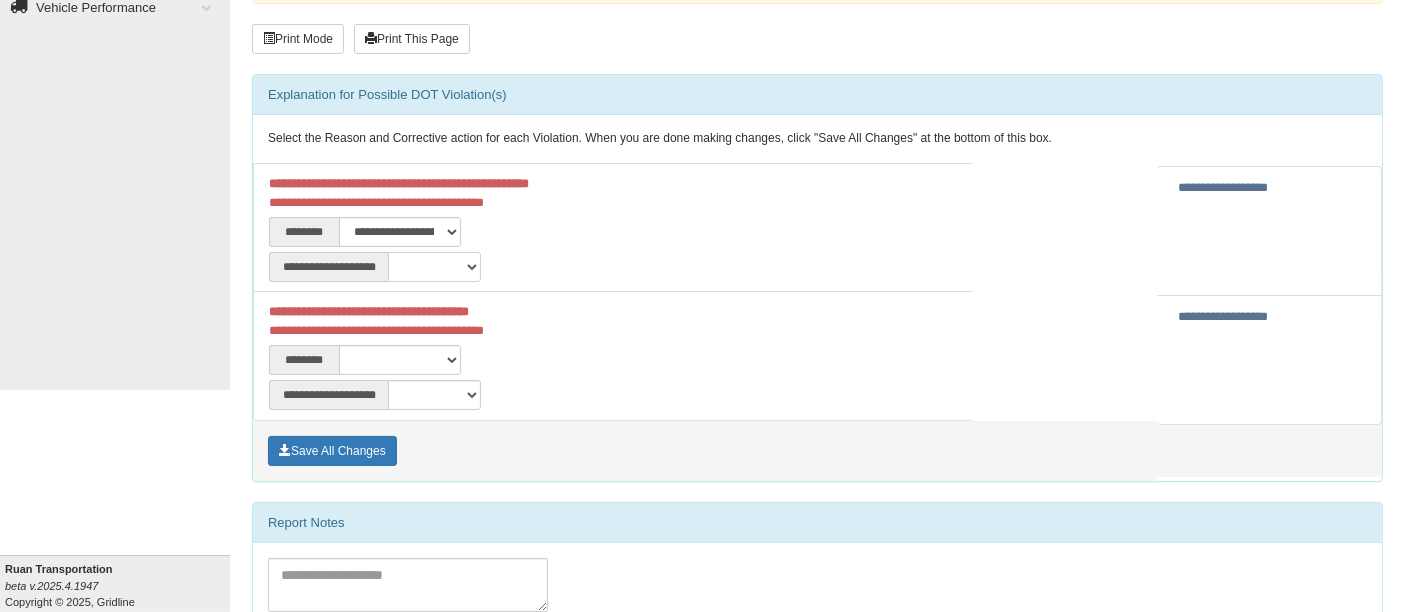 select on "**" 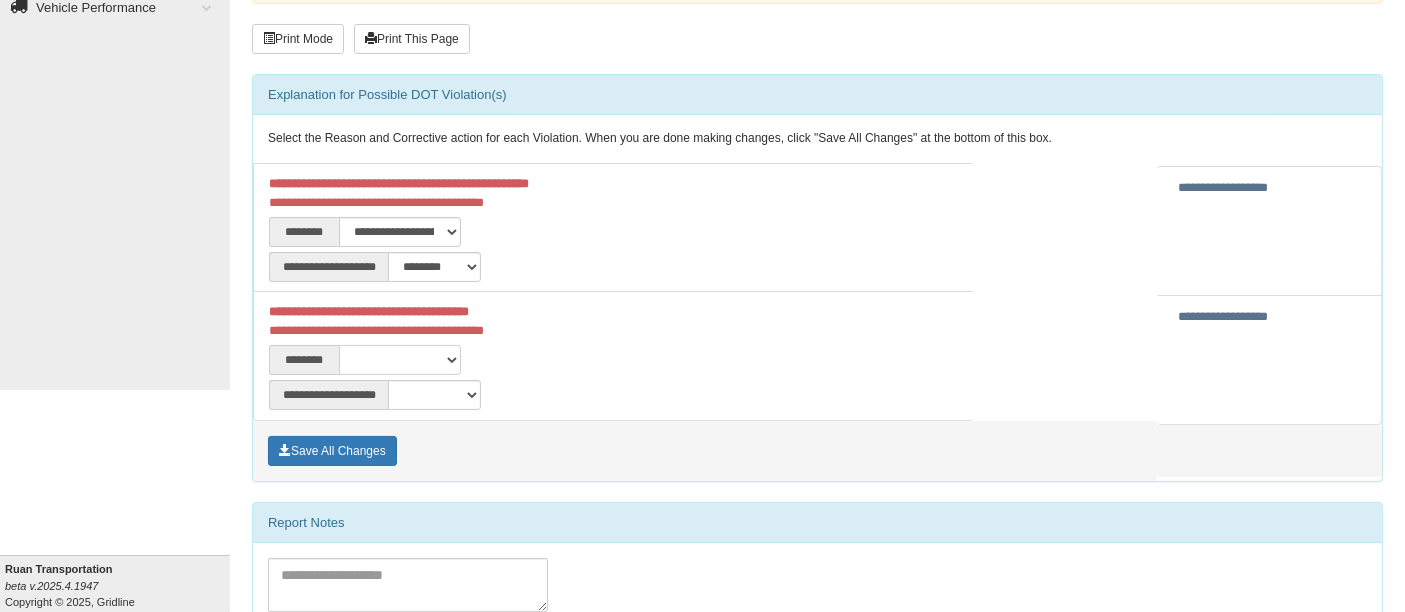 click on "**********" at bounding box center [400, 360] 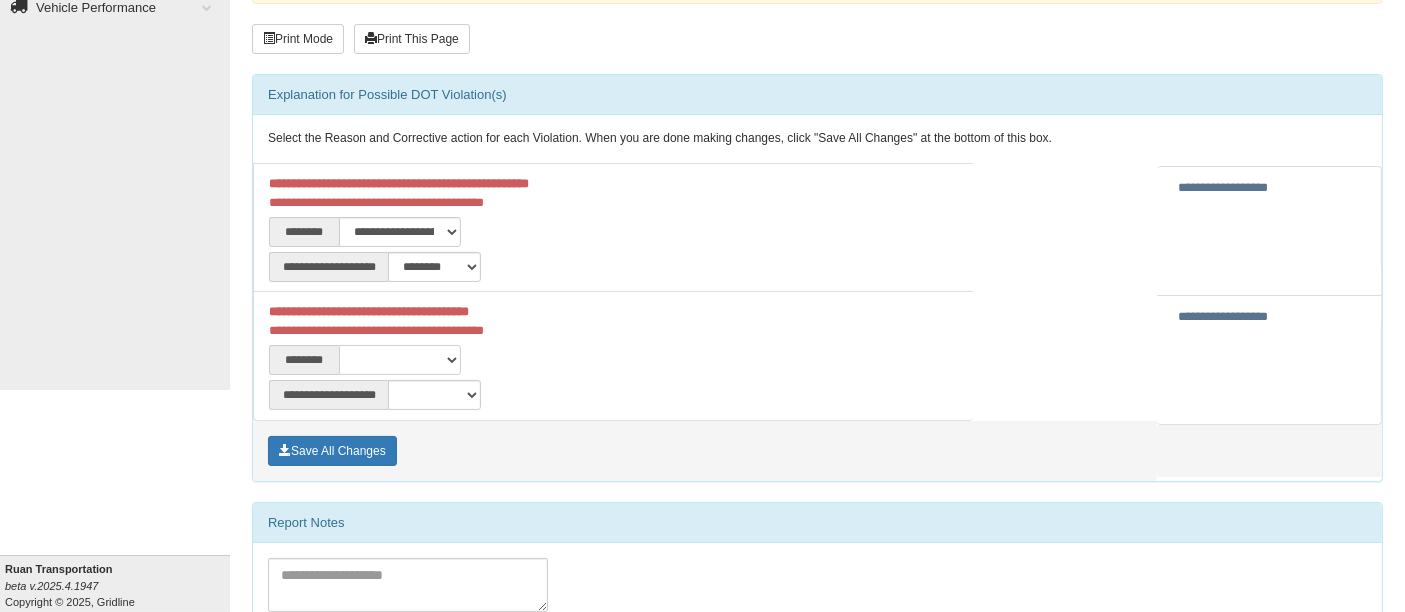 select on "***" 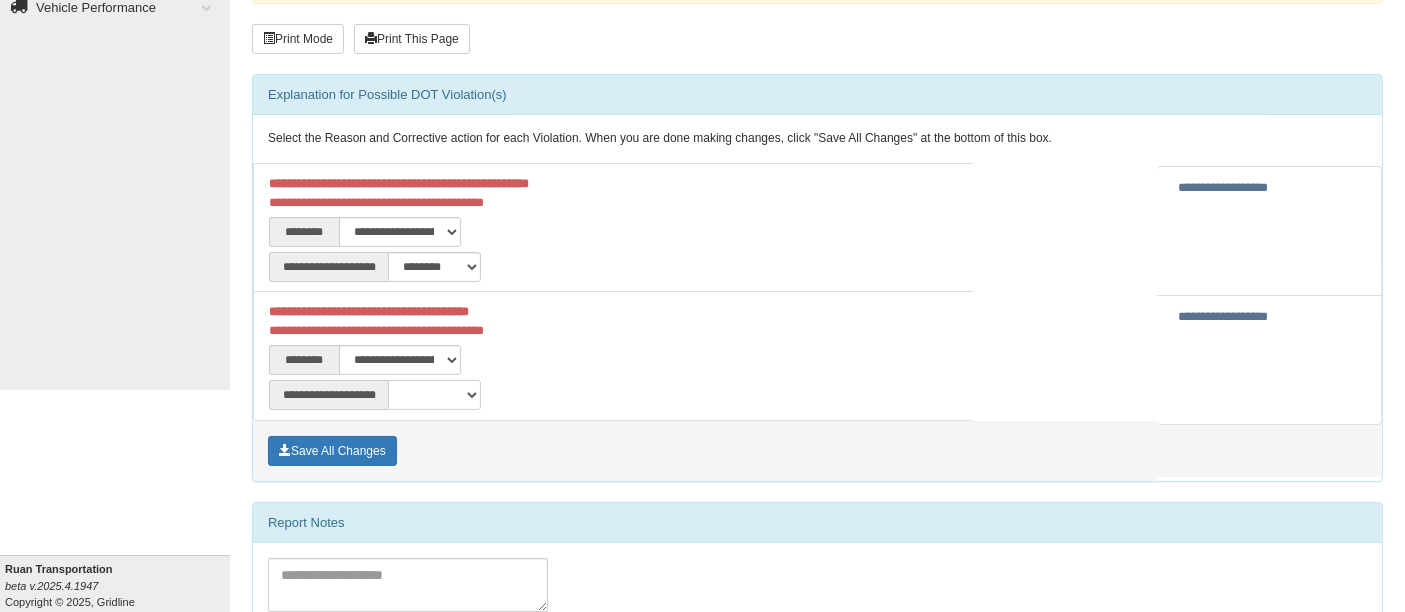 click on "**********" at bounding box center (434, 395) 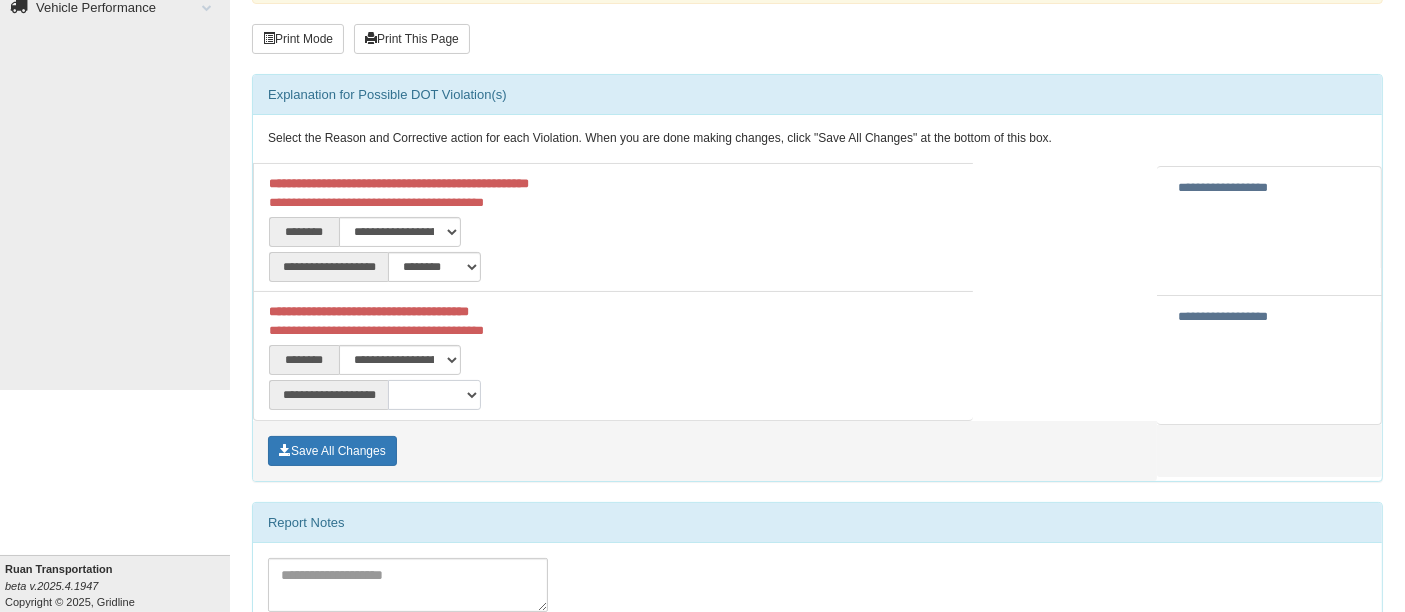select on "**" 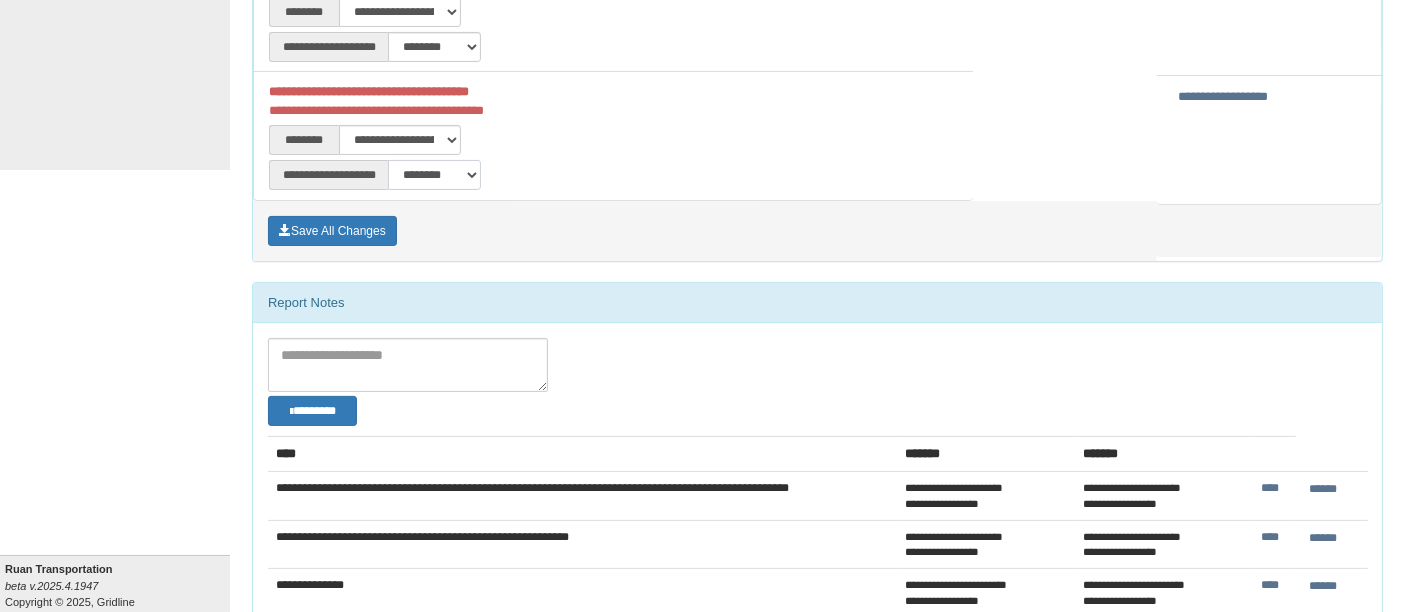 scroll, scrollTop: 444, scrollLeft: 0, axis: vertical 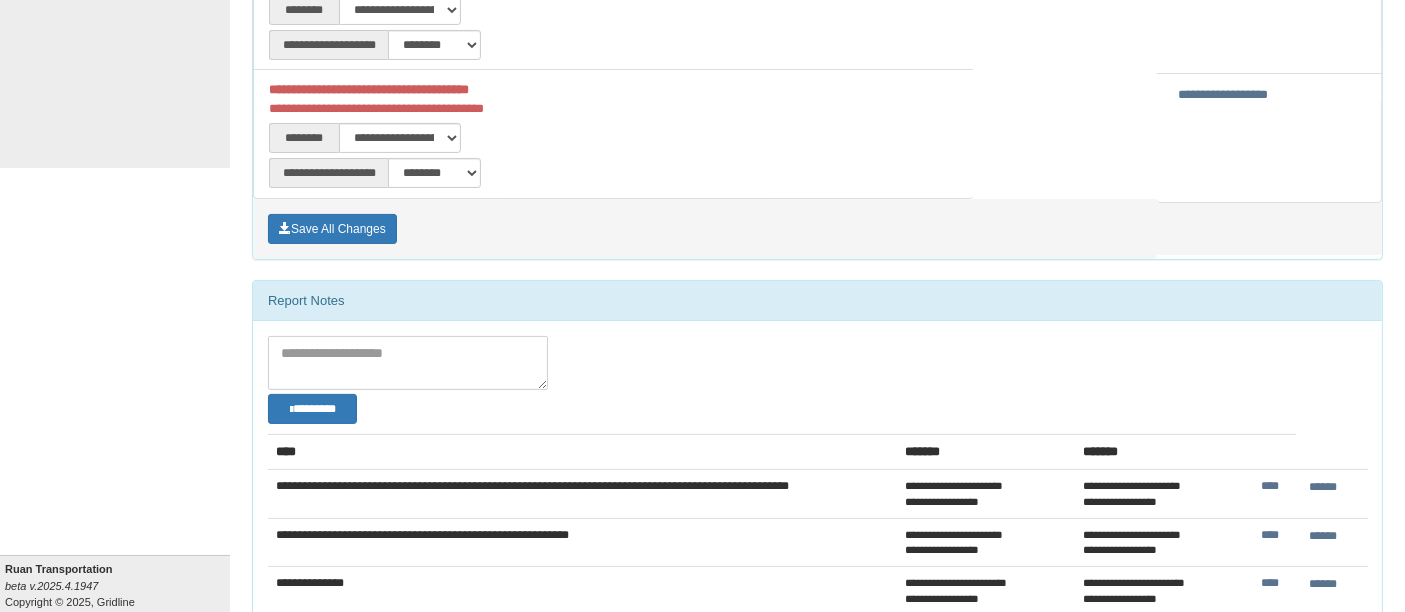 click at bounding box center (408, 363) 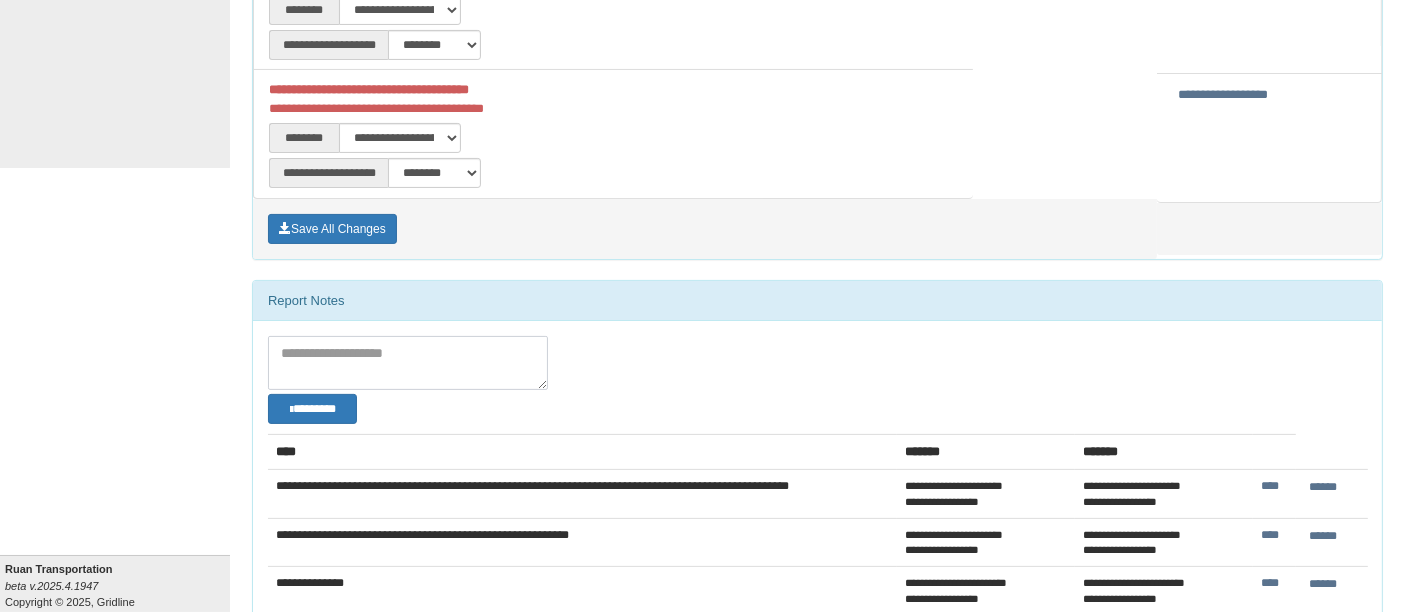 type on "*" 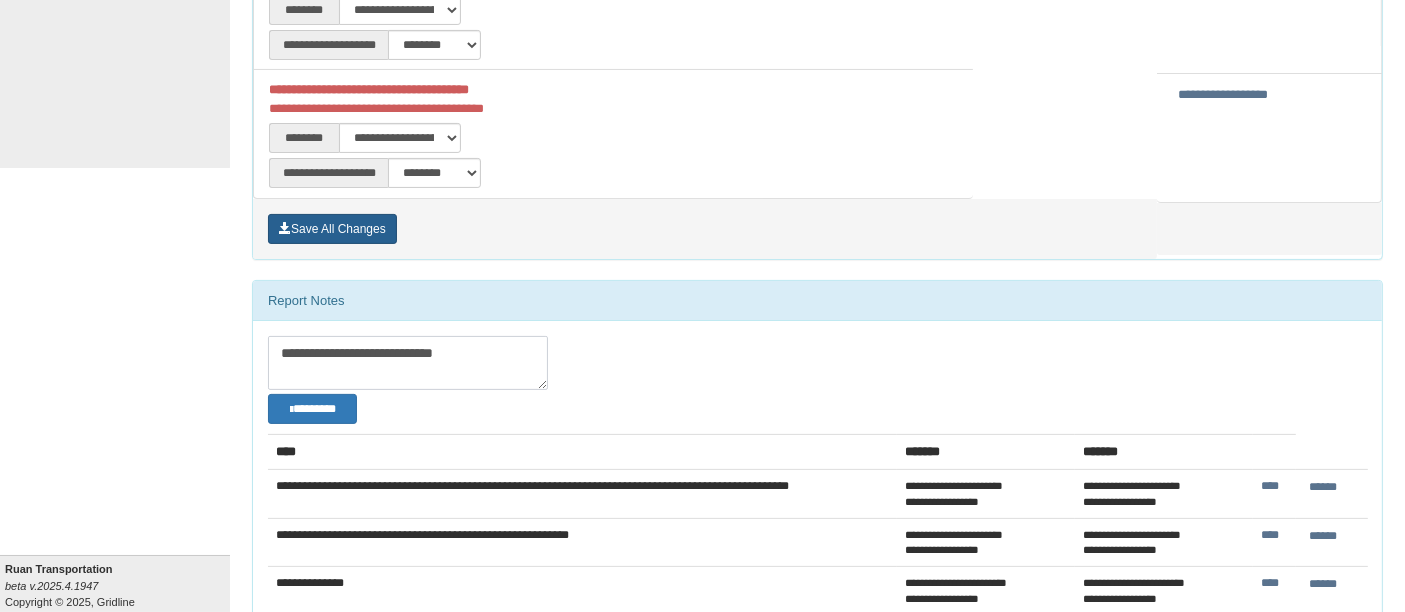 type on "**********" 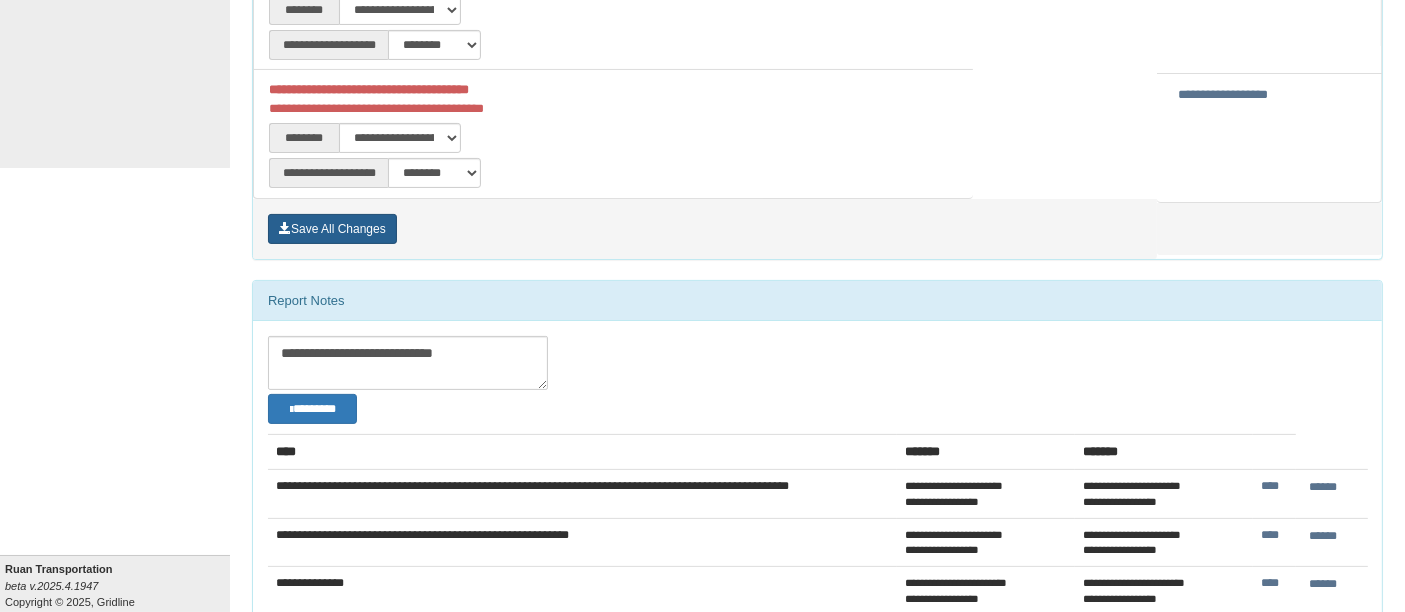 click on "Save All Changes" at bounding box center [332, 229] 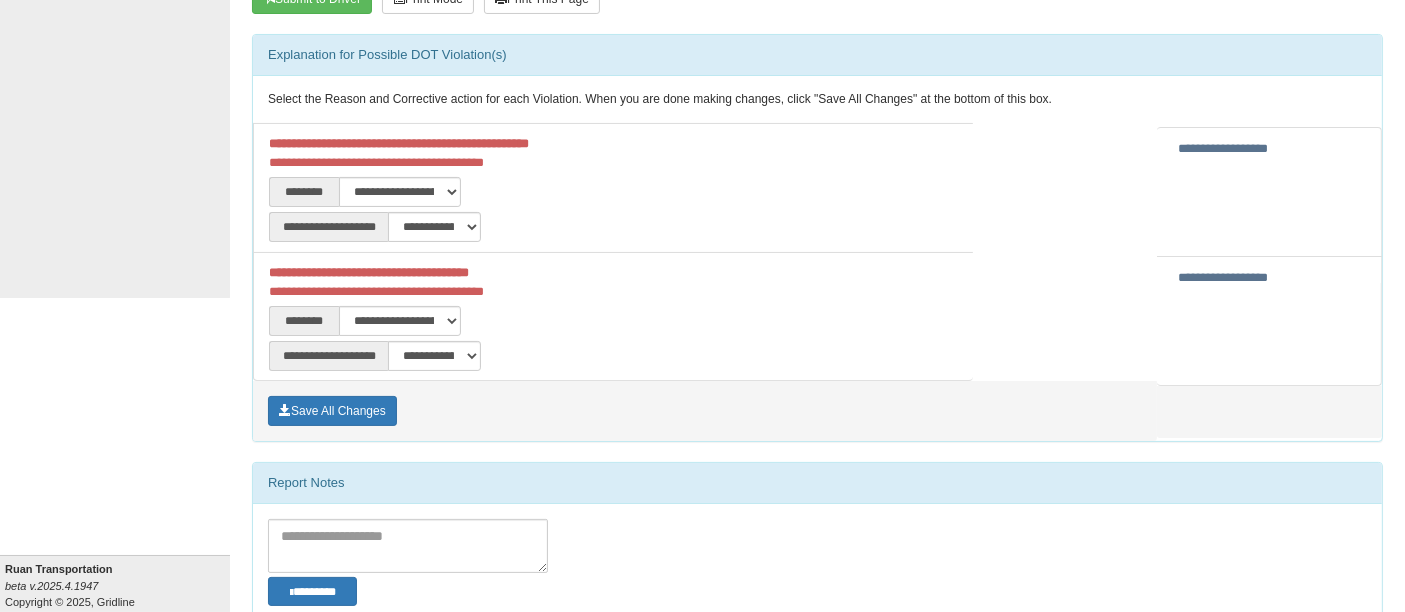 scroll, scrollTop: 666, scrollLeft: 0, axis: vertical 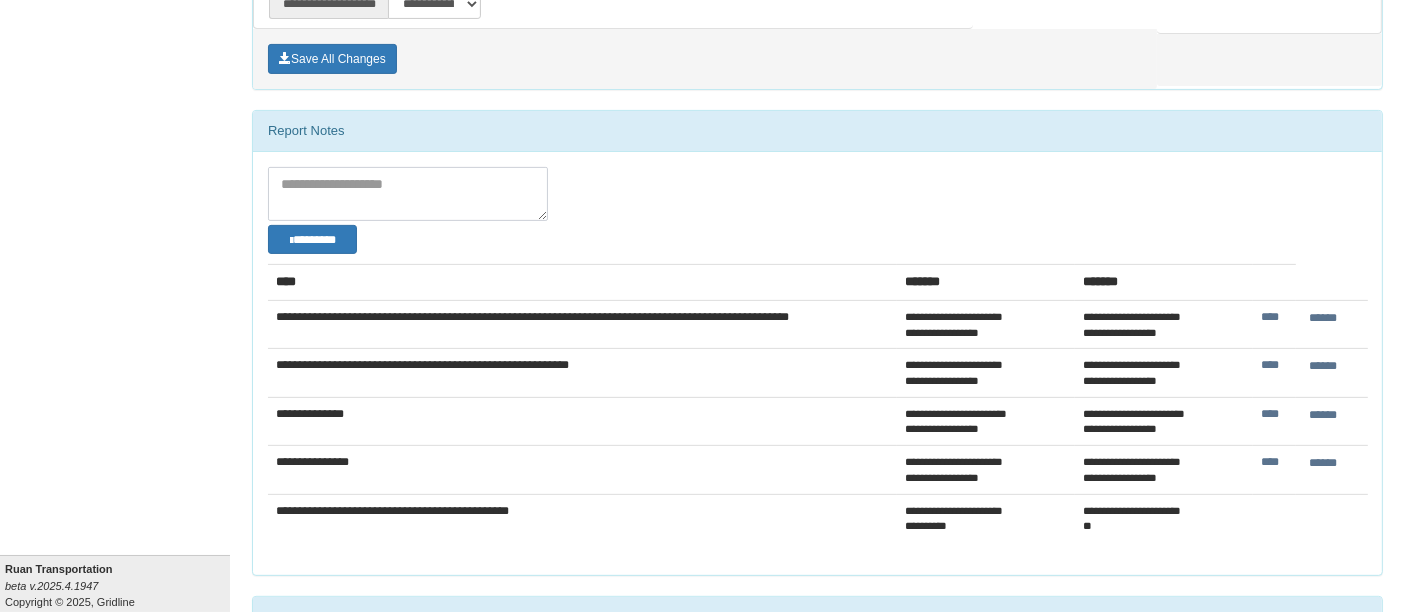 click at bounding box center (408, 194) 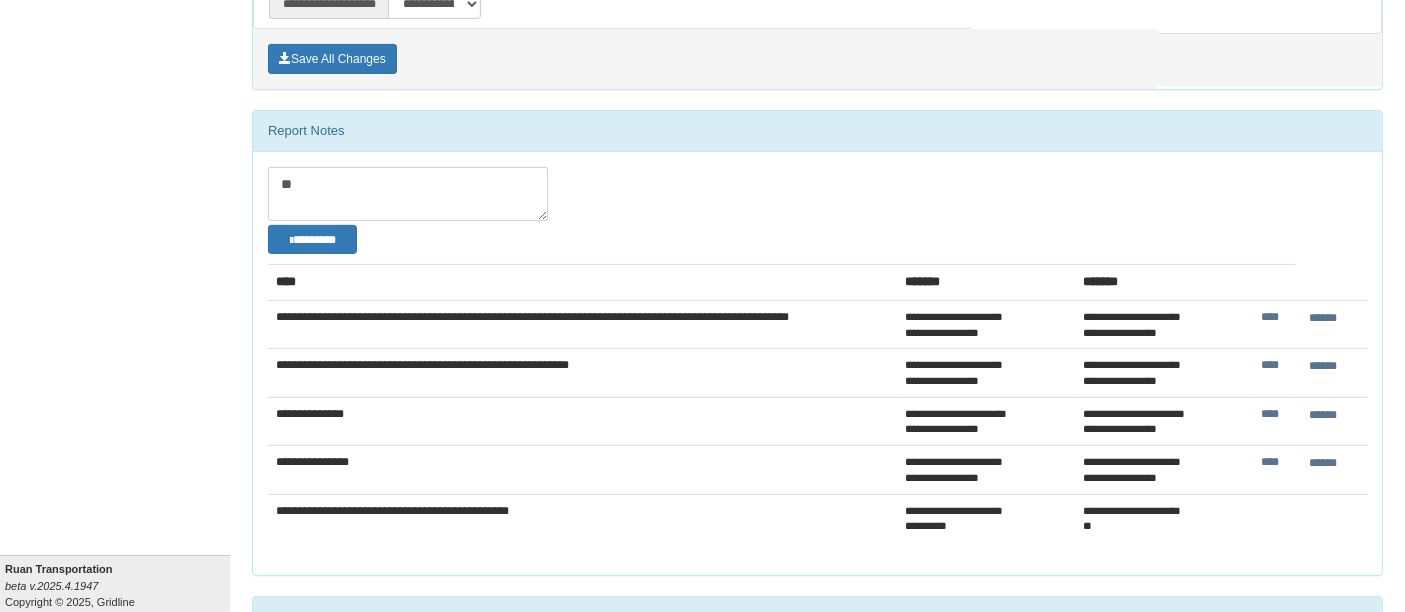 type on "*" 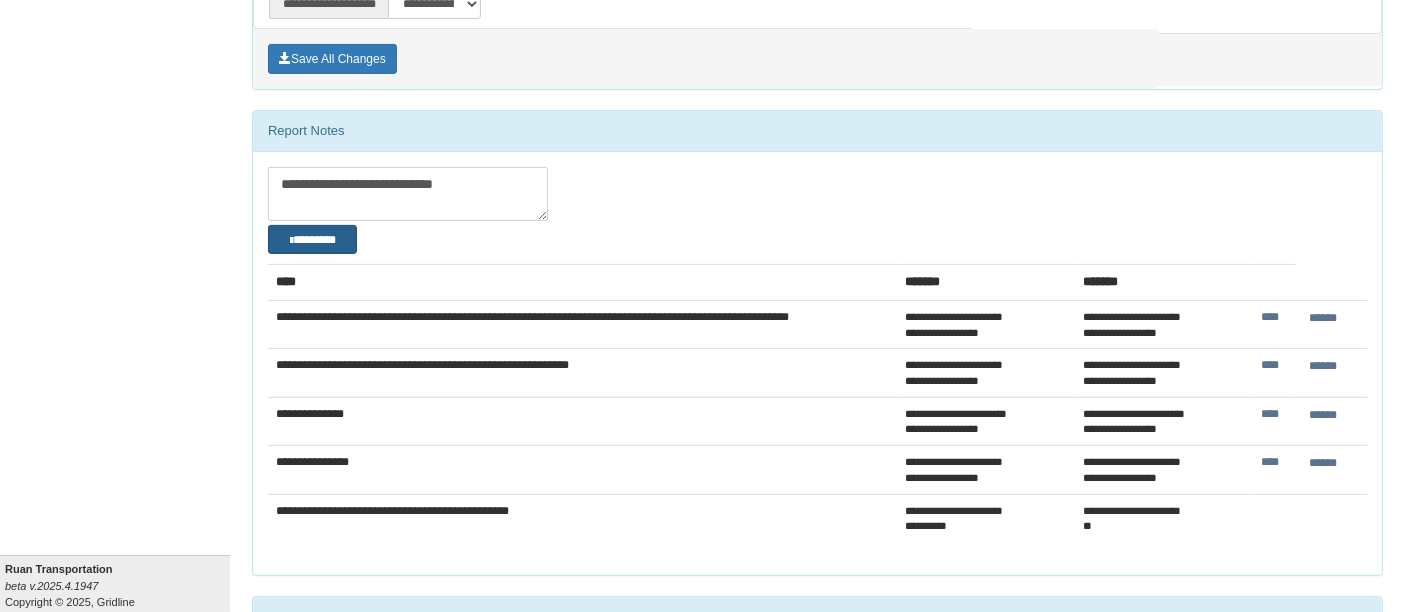type on "**********" 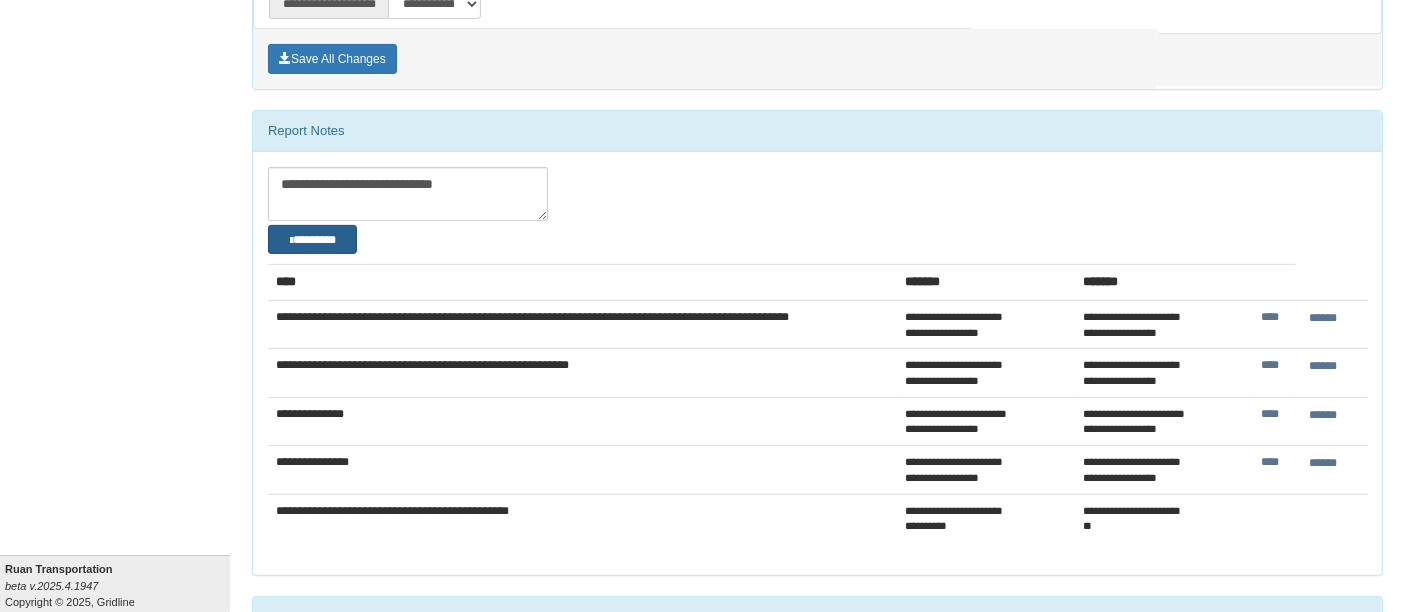 click on "********" at bounding box center [312, 239] 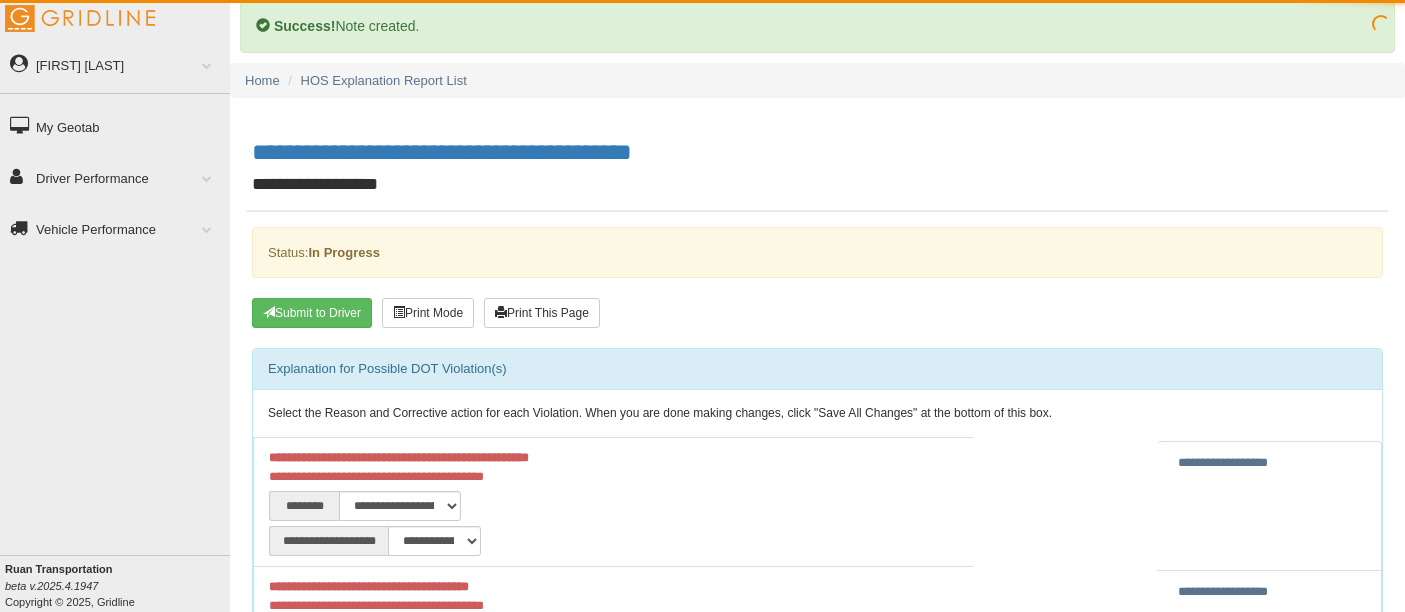 scroll, scrollTop: 0, scrollLeft: 0, axis: both 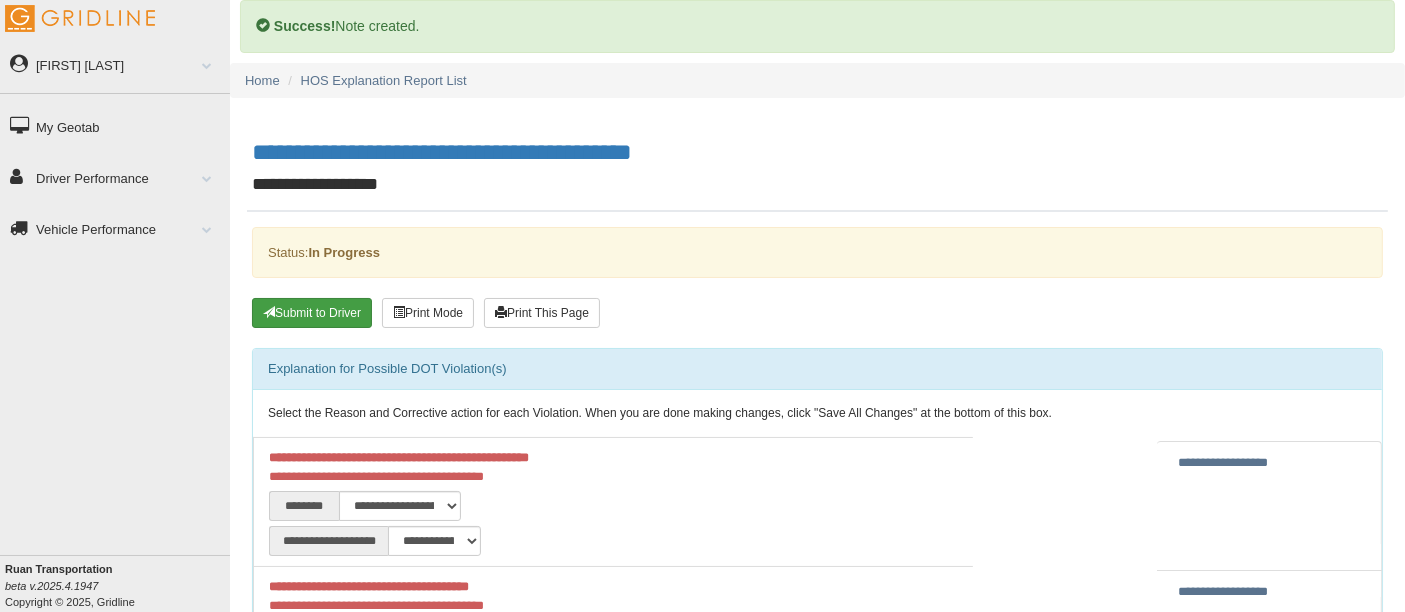 click on "Submit to Driver" at bounding box center [312, 313] 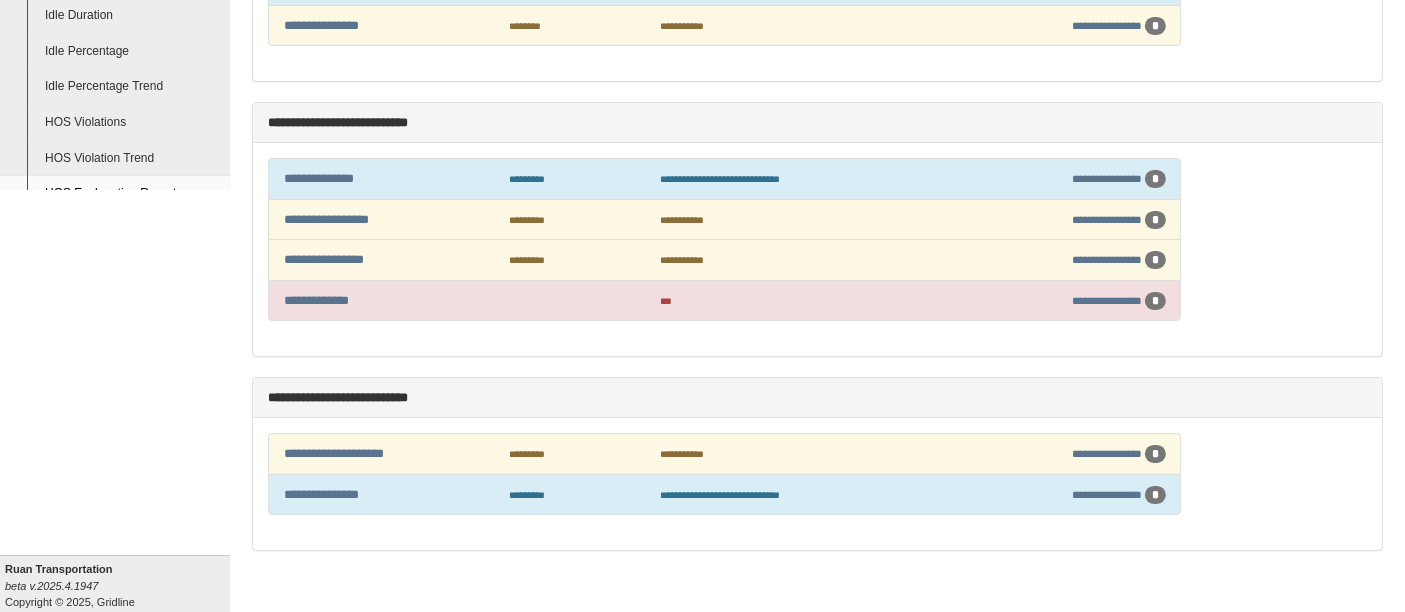 scroll, scrollTop: 422, scrollLeft: 0, axis: vertical 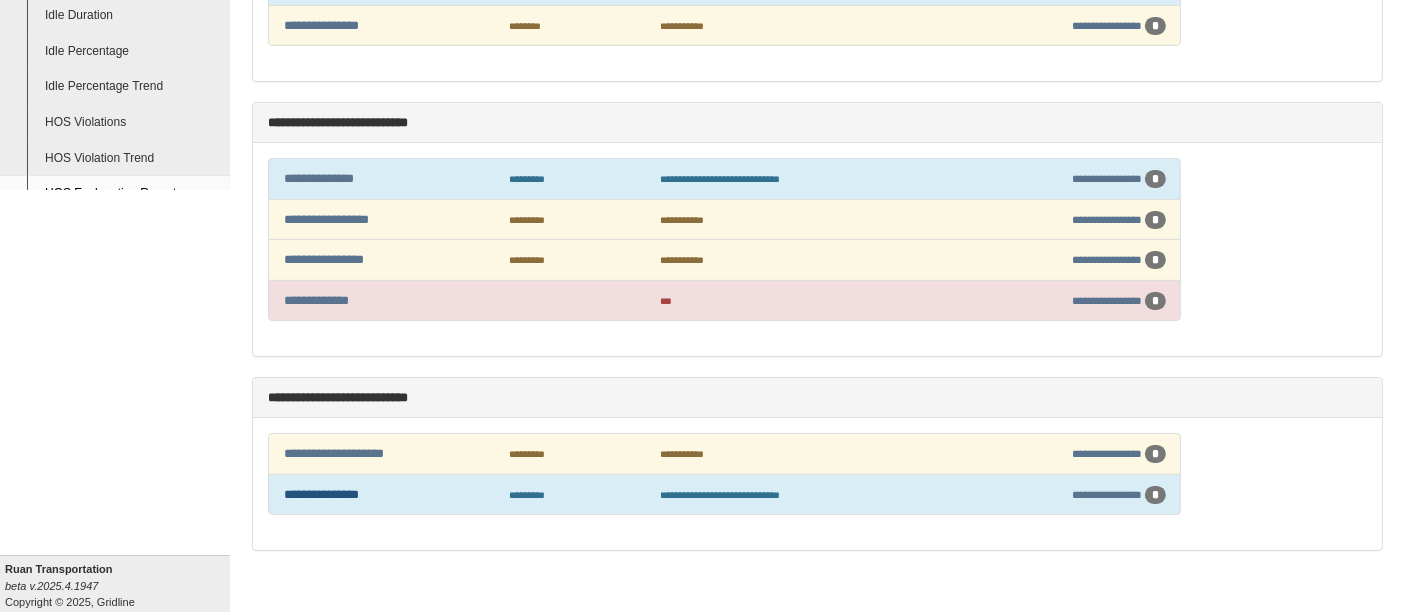 click on "**********" at bounding box center (321, 494) 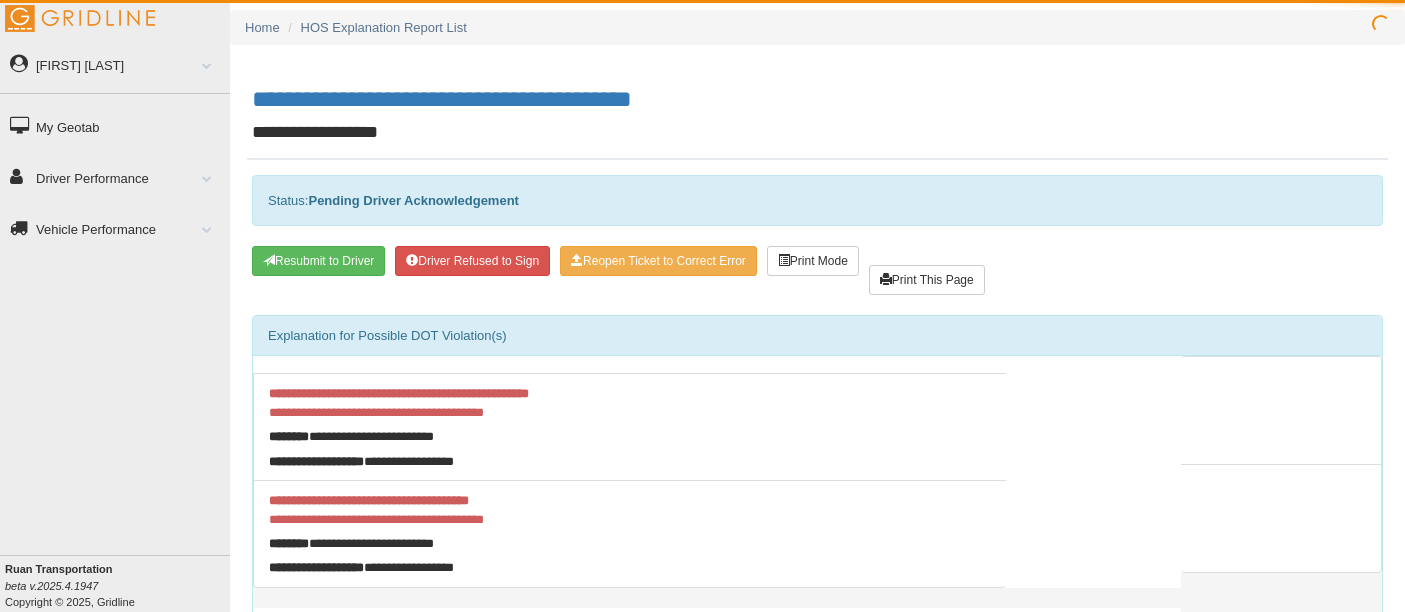 scroll, scrollTop: 0, scrollLeft: 0, axis: both 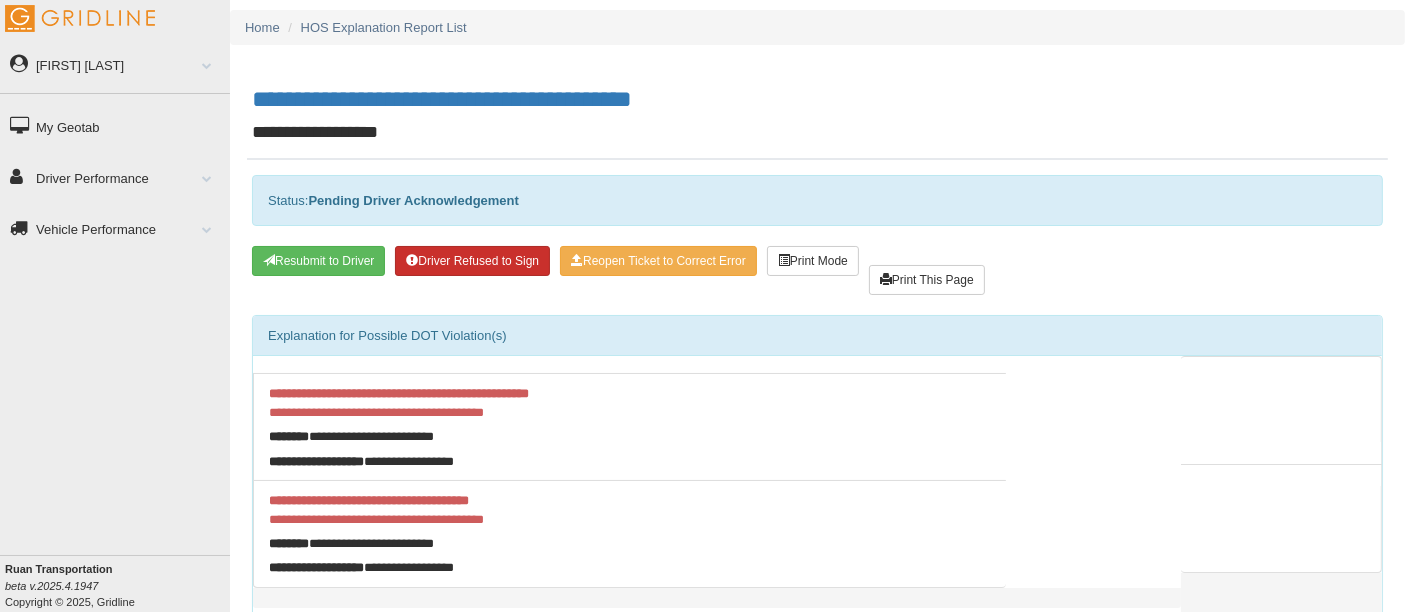click on "Driver Refused to Sign" at bounding box center (472, 261) 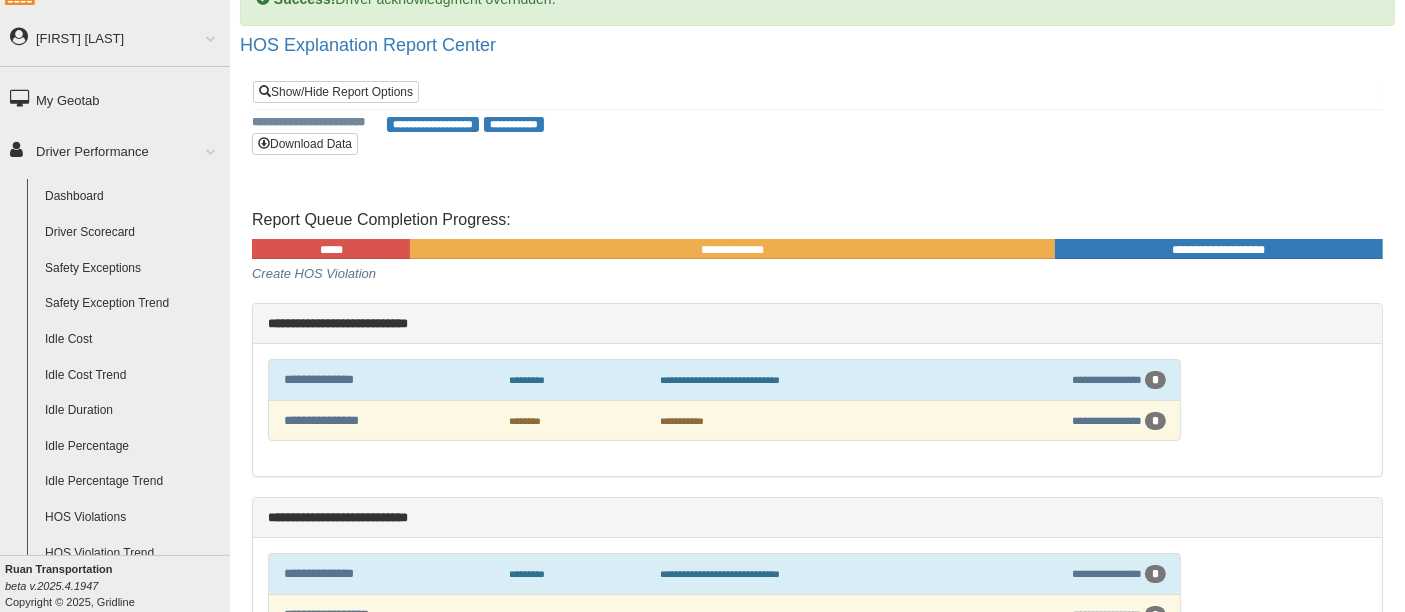 scroll, scrollTop: 0, scrollLeft: 0, axis: both 